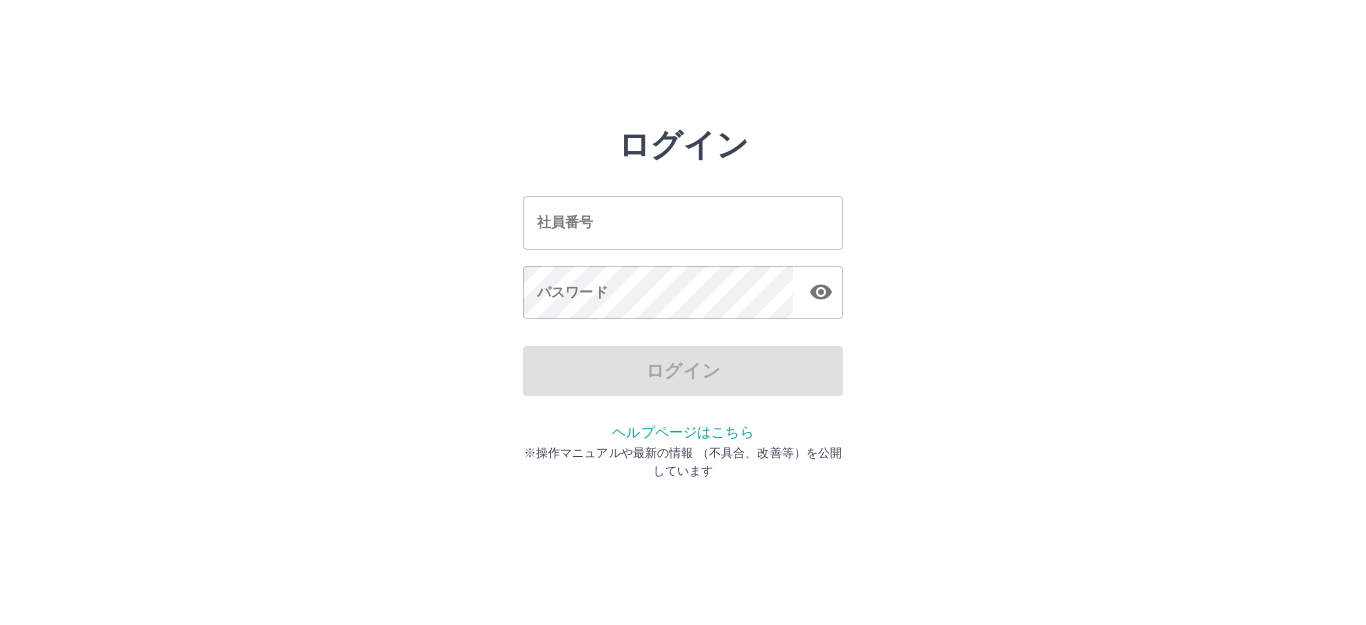 scroll, scrollTop: 0, scrollLeft: 0, axis: both 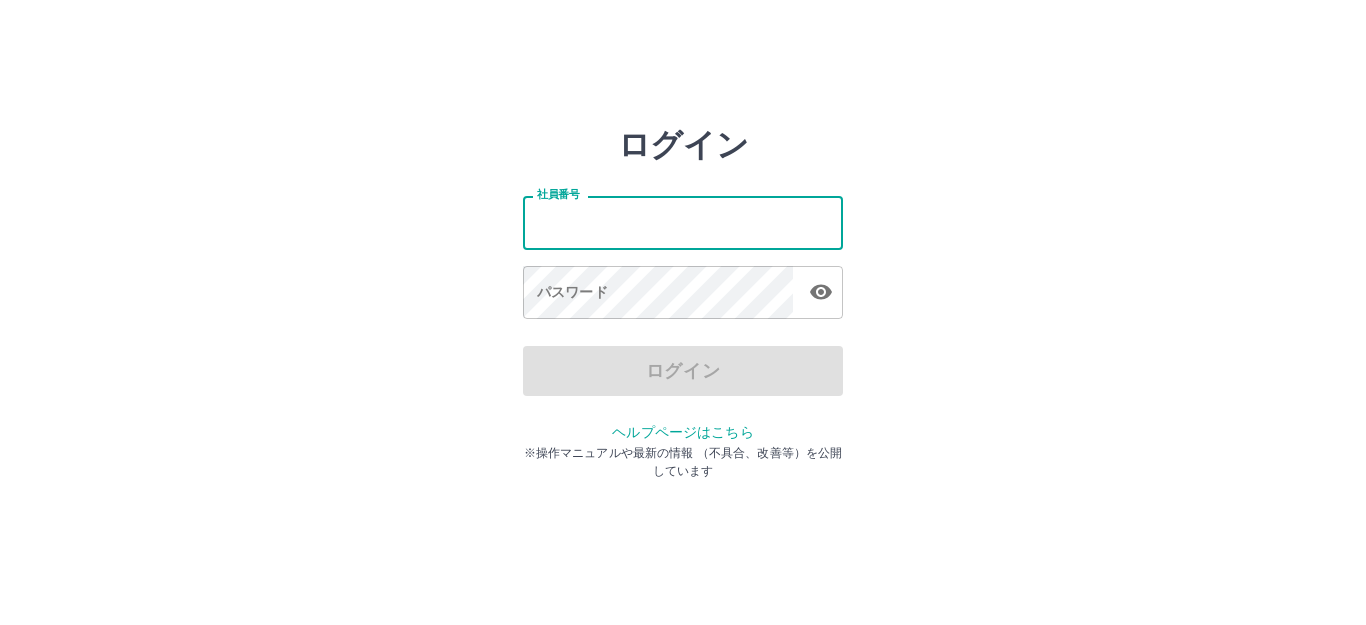 drag, startPoint x: 576, startPoint y: 232, endPoint x: 676, endPoint y: 220, distance: 100.71743 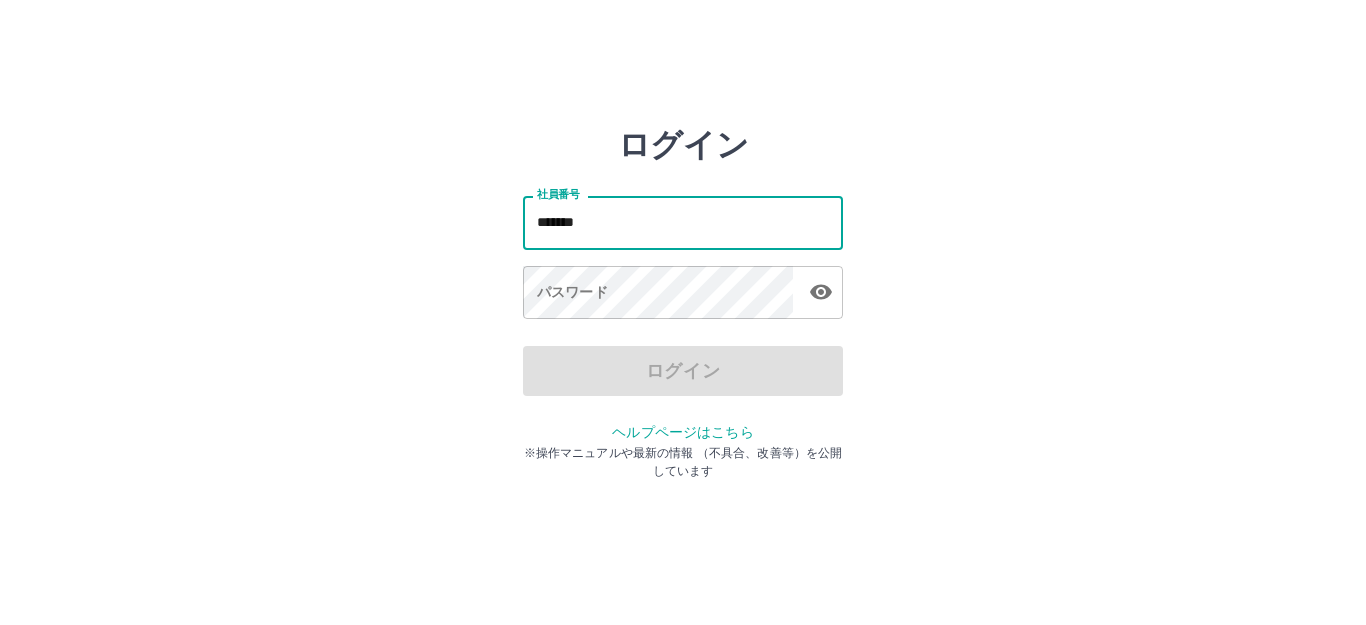 type on "*******" 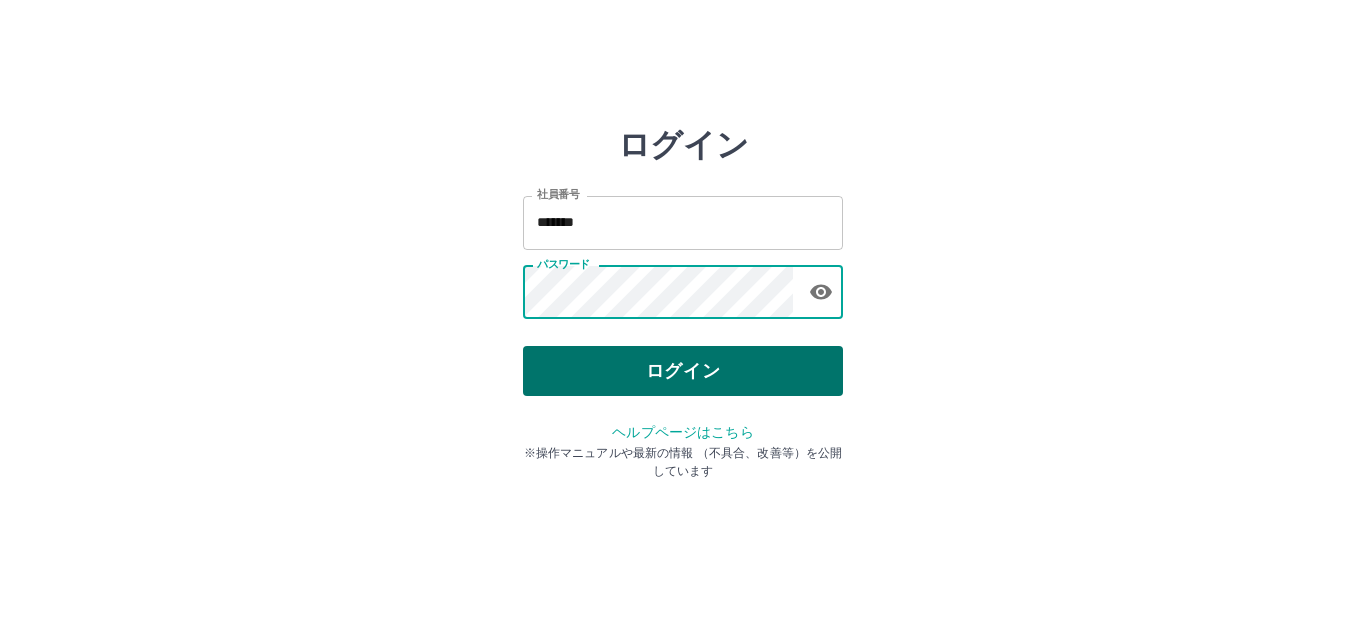 click on "ログイン" at bounding box center [683, 371] 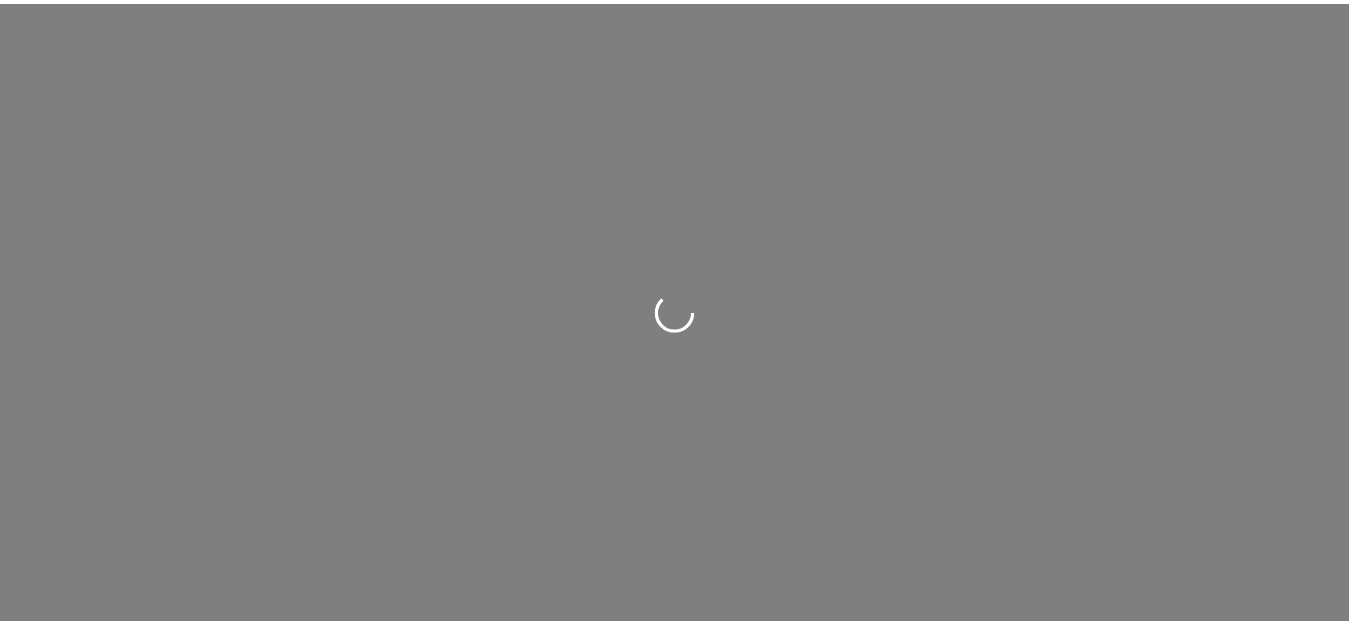 scroll, scrollTop: 0, scrollLeft: 0, axis: both 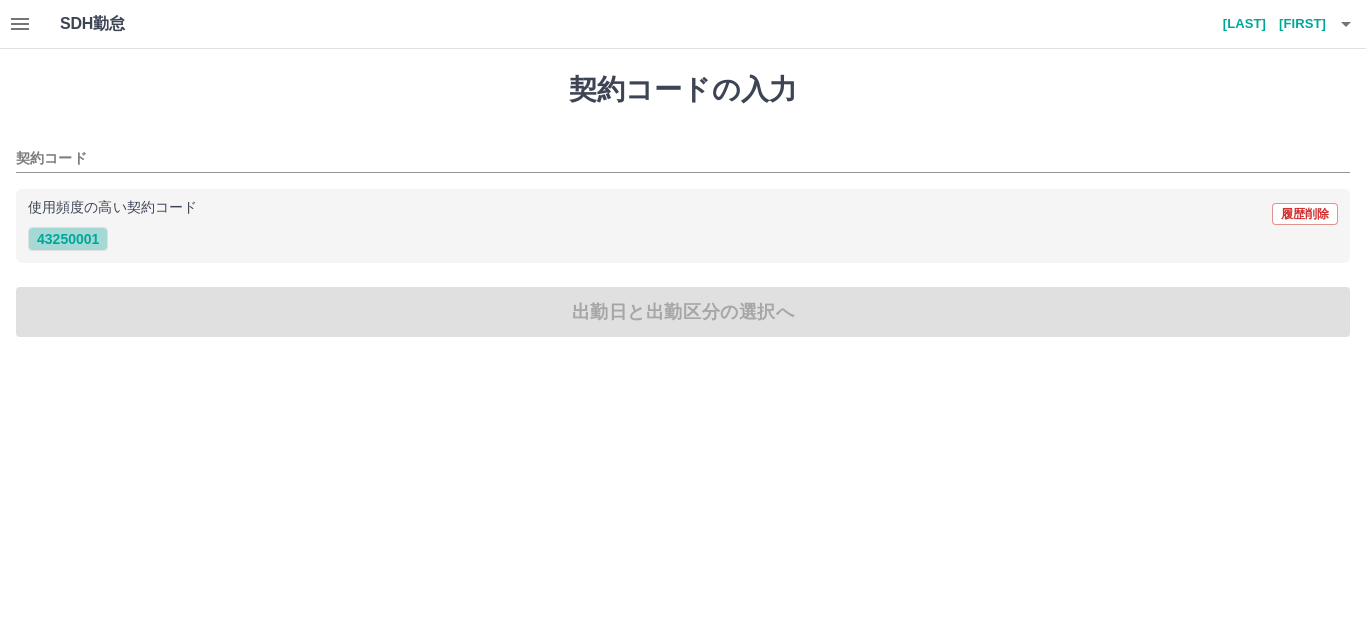 click on "43250001" at bounding box center (68, 239) 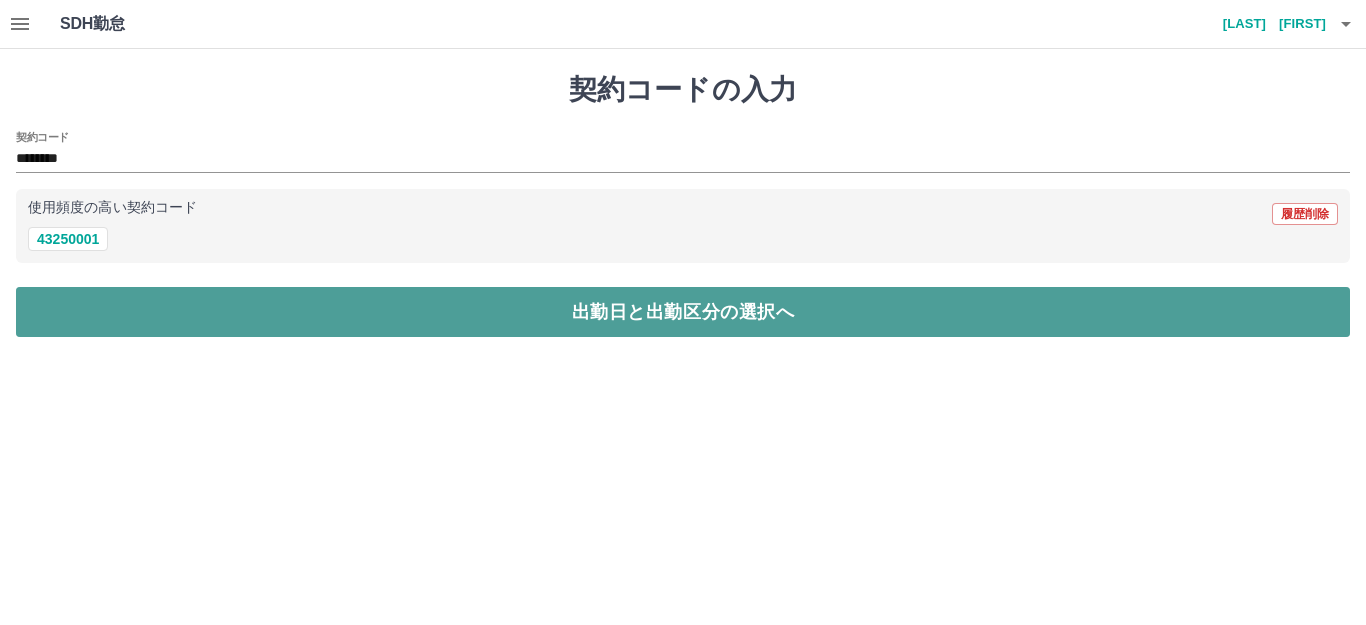 click on "出勤日と出勤区分の選択へ" at bounding box center (683, 312) 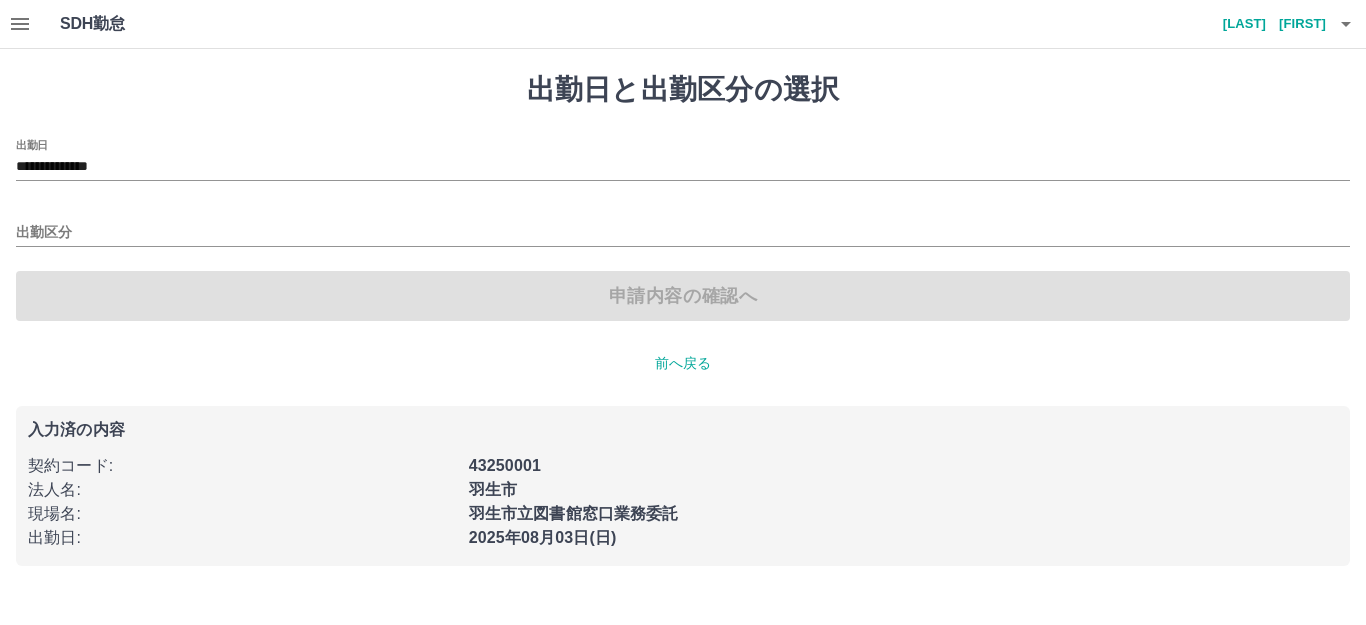 click on "**********" at bounding box center (683, 160) 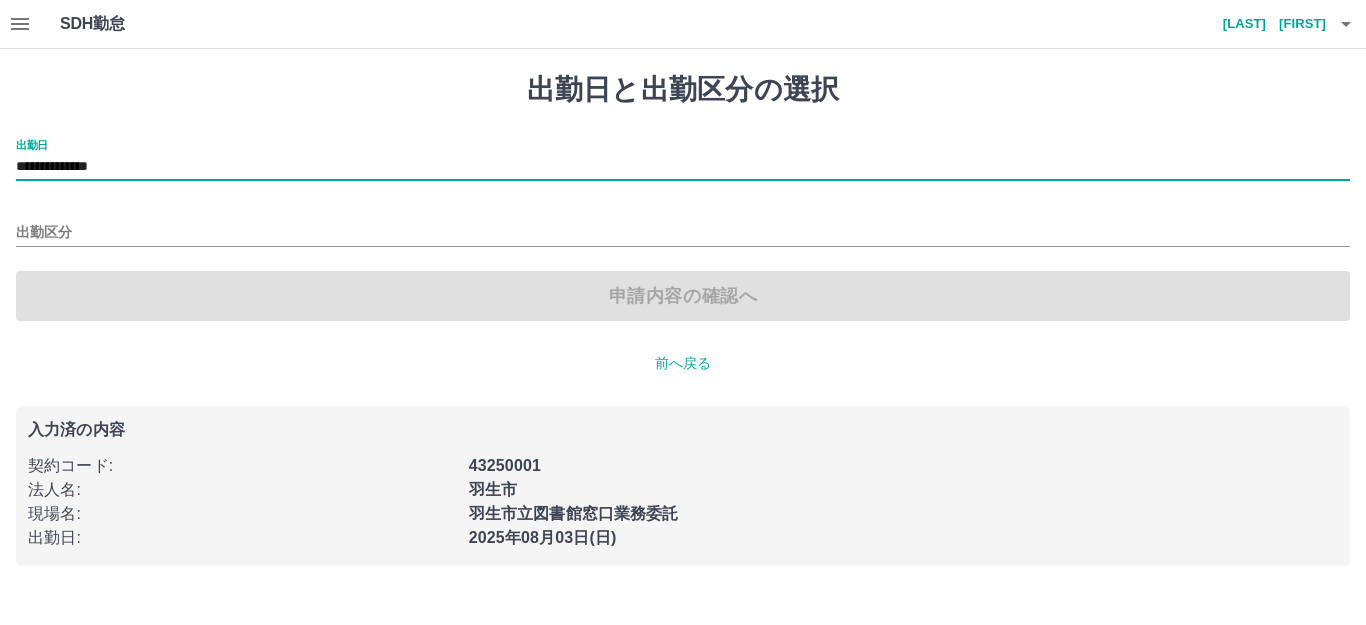 click on "**********" at bounding box center (683, 167) 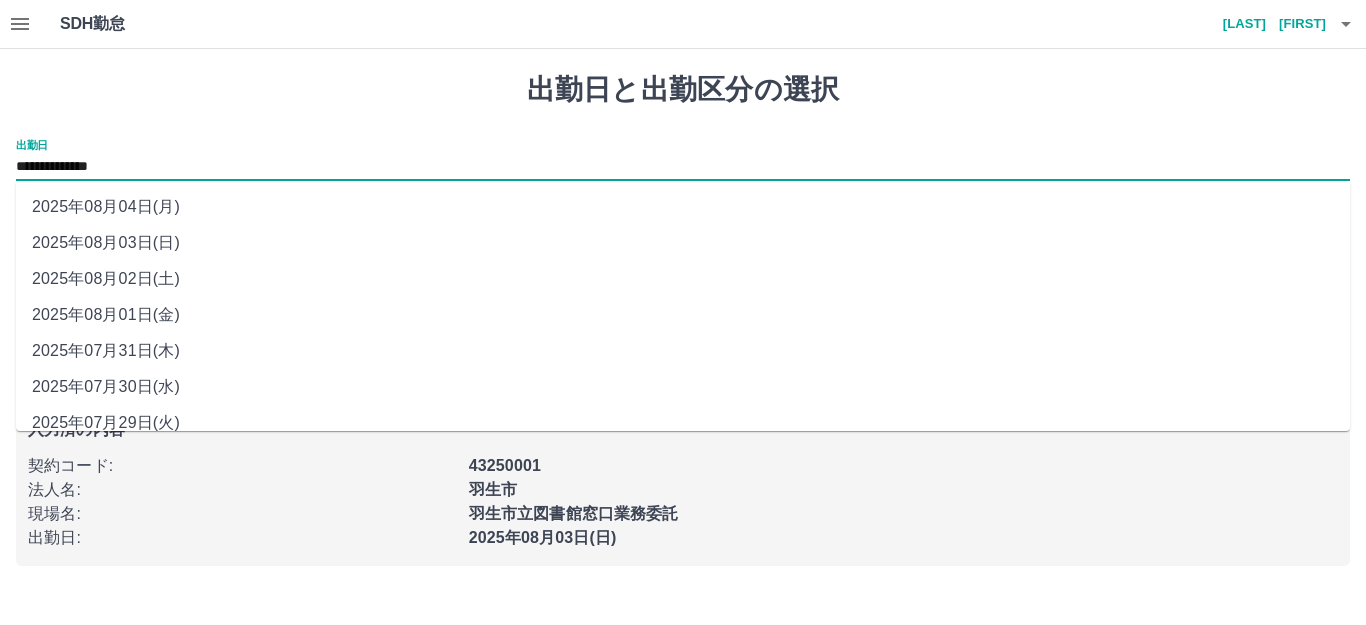 click on "2025年08月01日(金)" at bounding box center (683, 315) 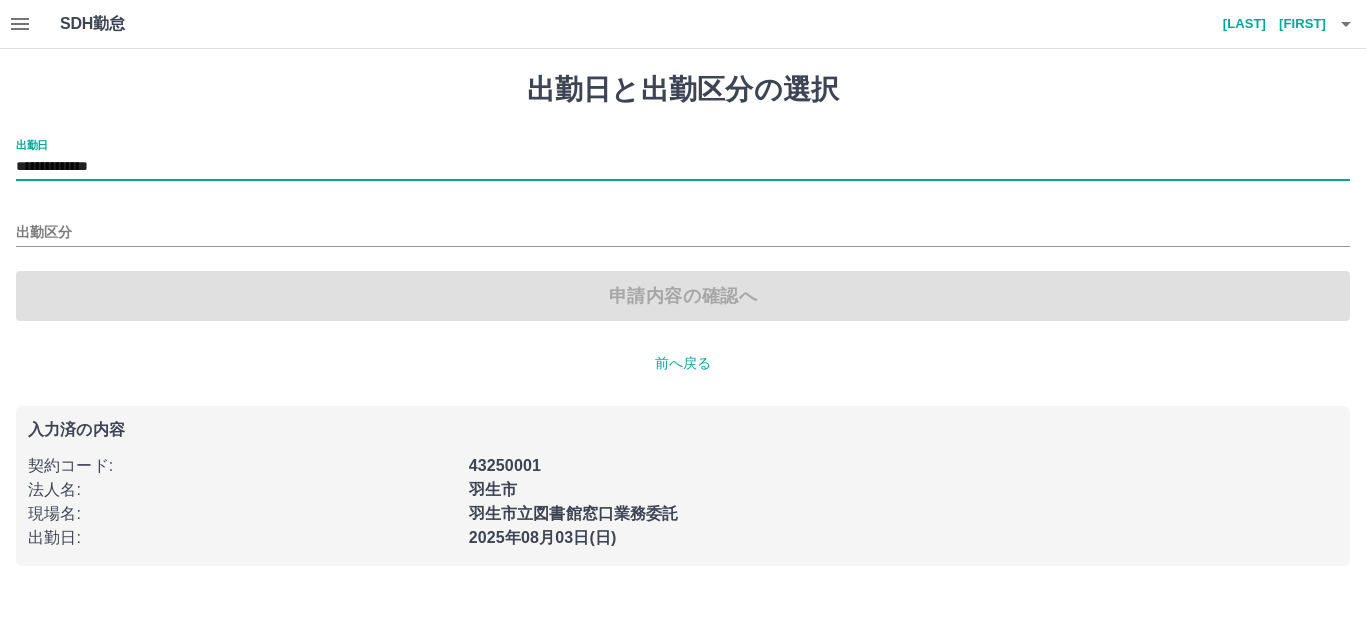 type on "**********" 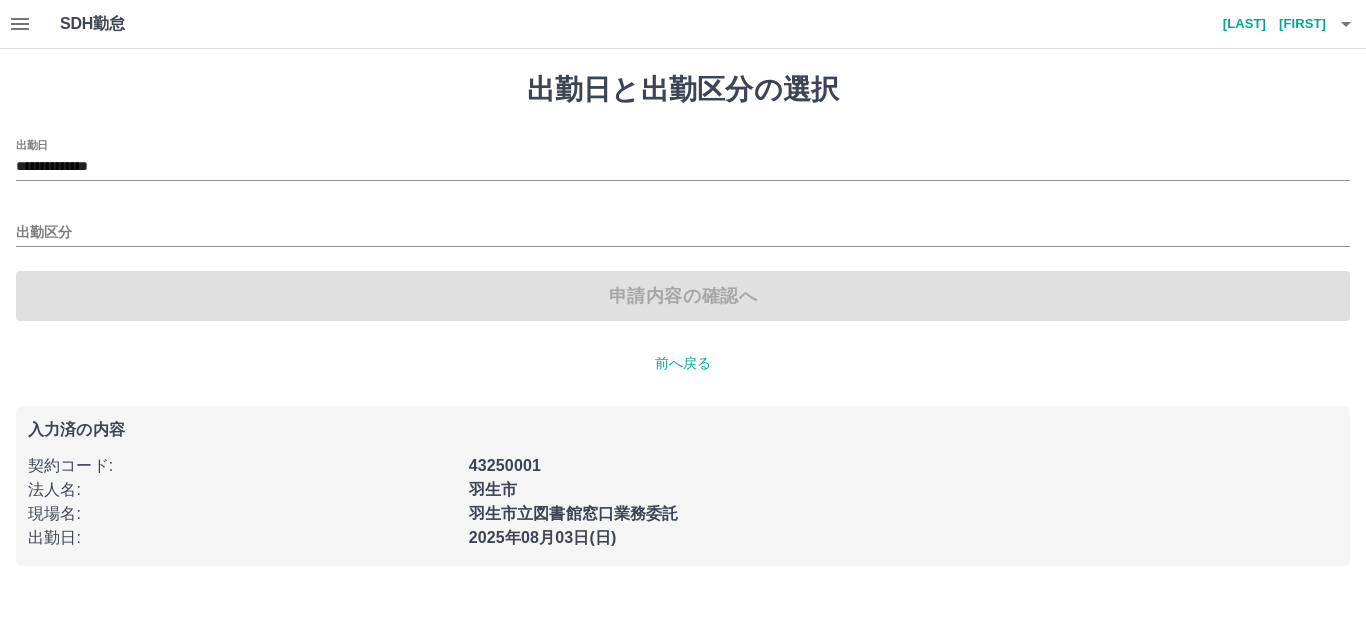 click on "申請内容の確認へ" at bounding box center [683, 296] 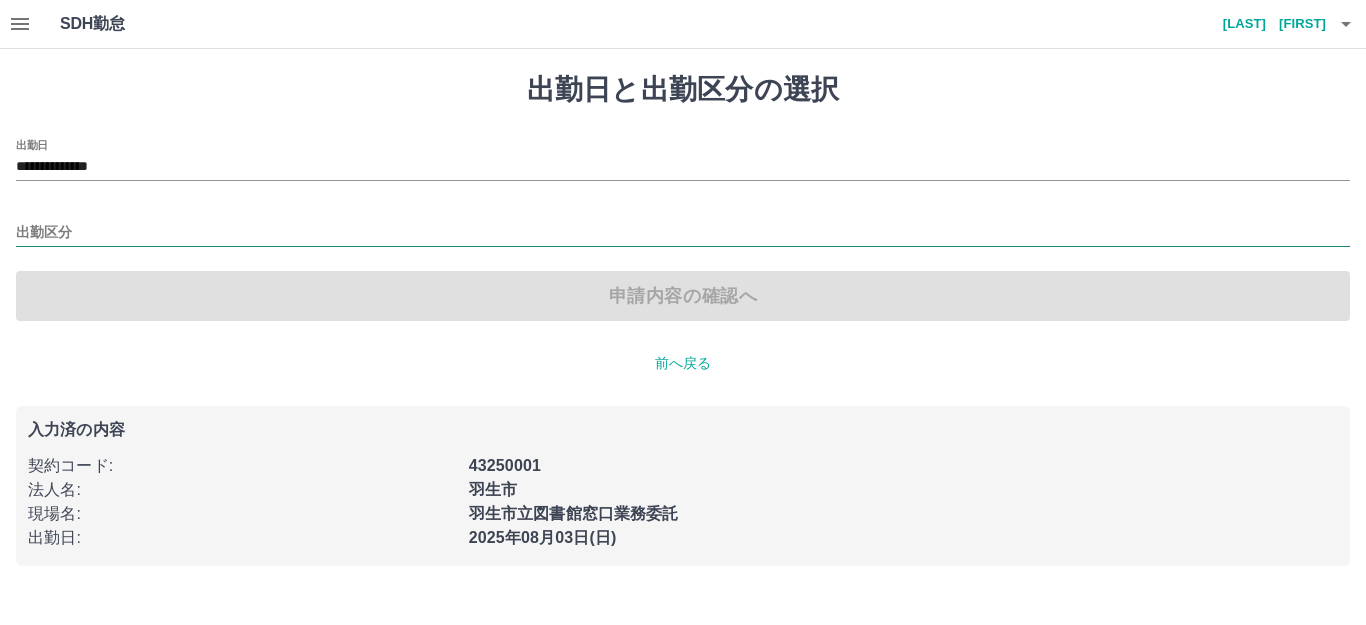 click on "出勤区分" at bounding box center [683, 233] 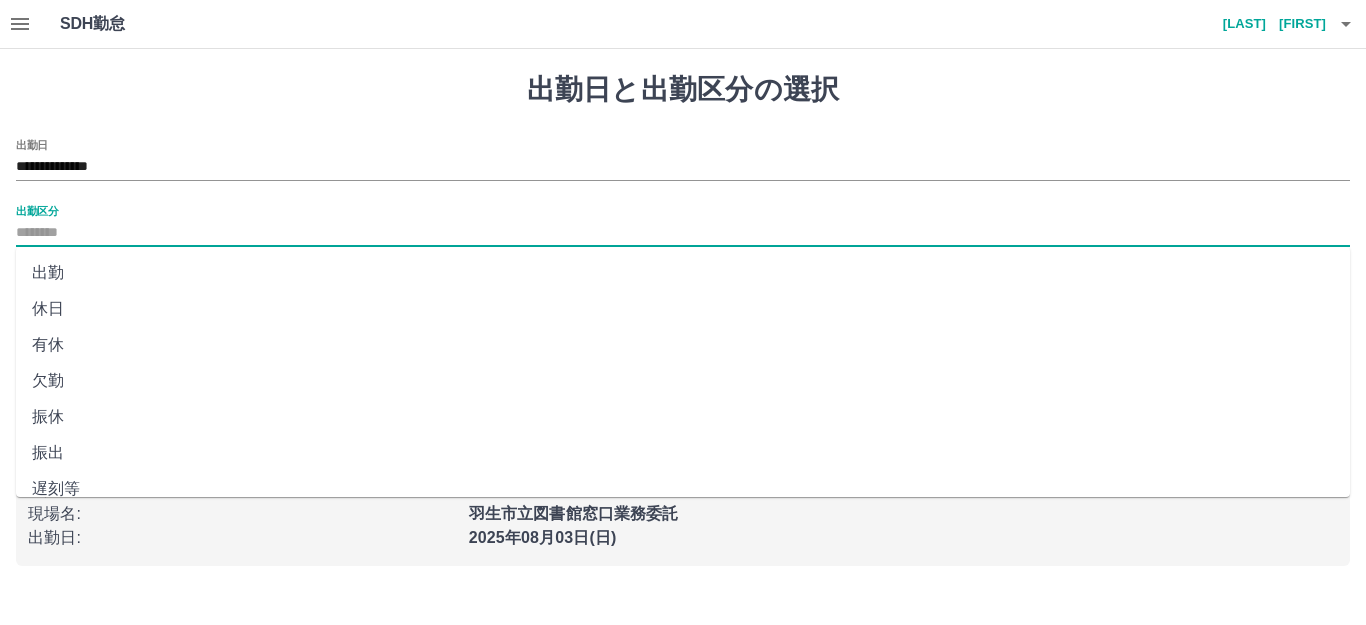 click on "休日" at bounding box center (683, 309) 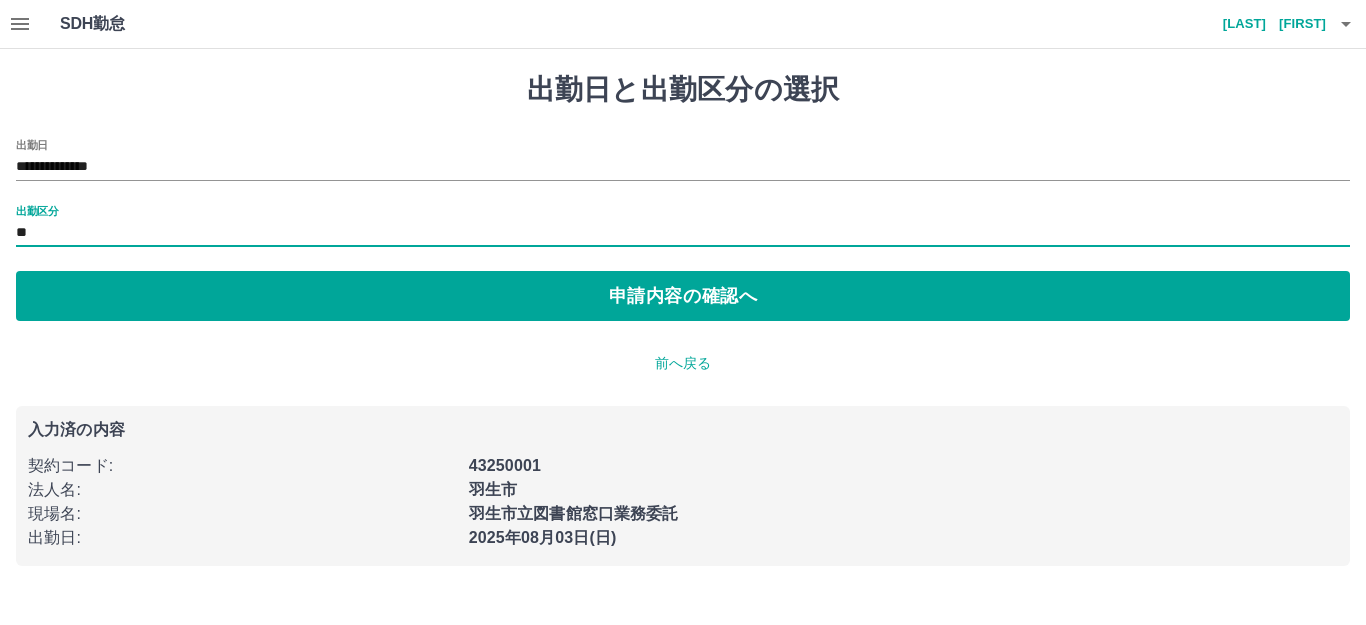 type on "**" 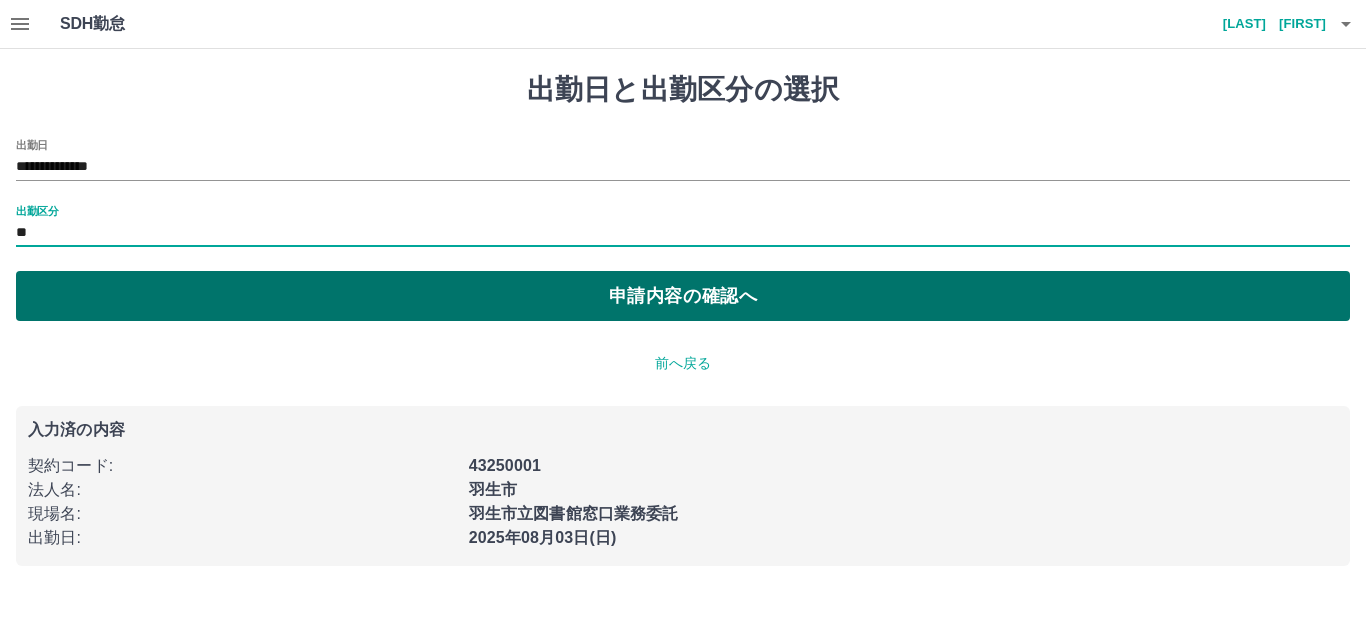click on "申請内容の確認へ" at bounding box center (683, 296) 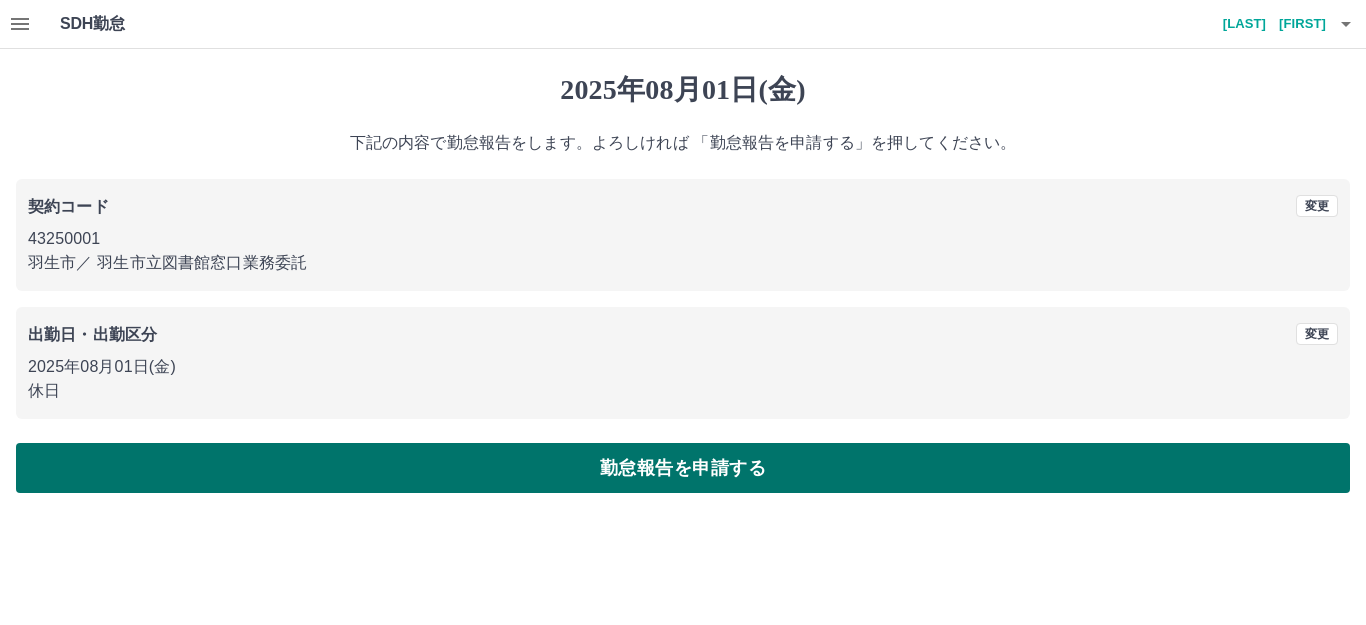 click on "勤怠報告を申請する" at bounding box center (683, 468) 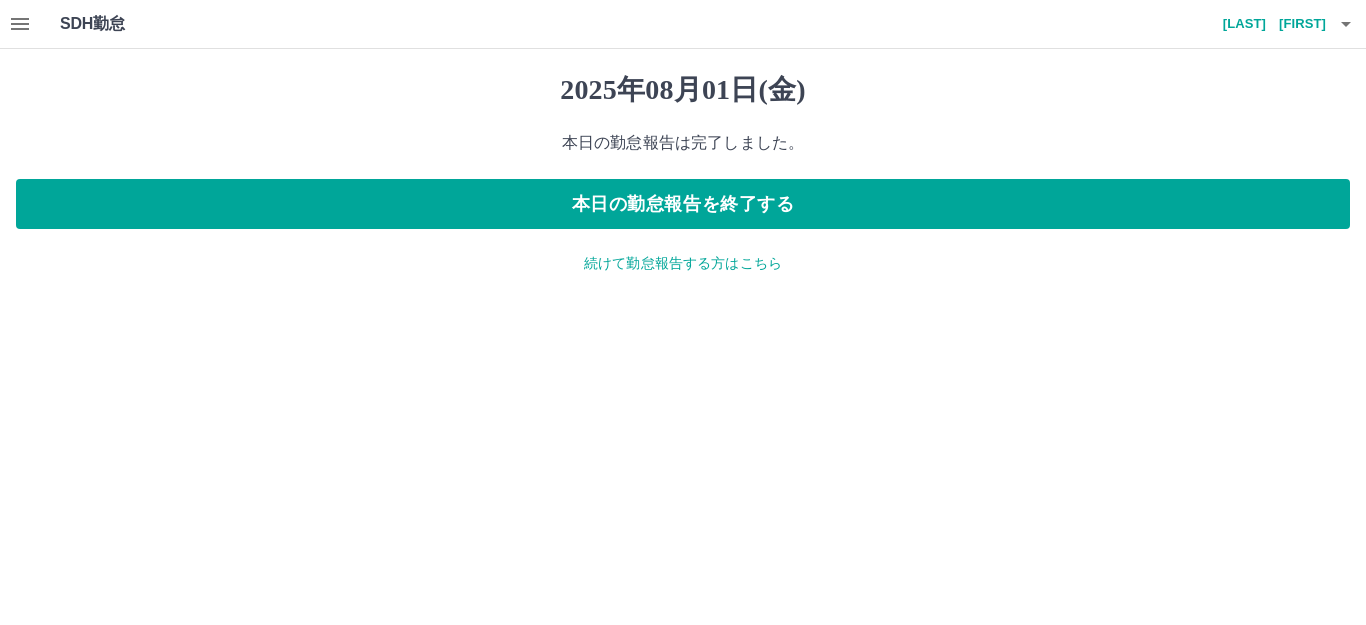 click on "続けて勤怠報告する方はこちら" at bounding box center [683, 263] 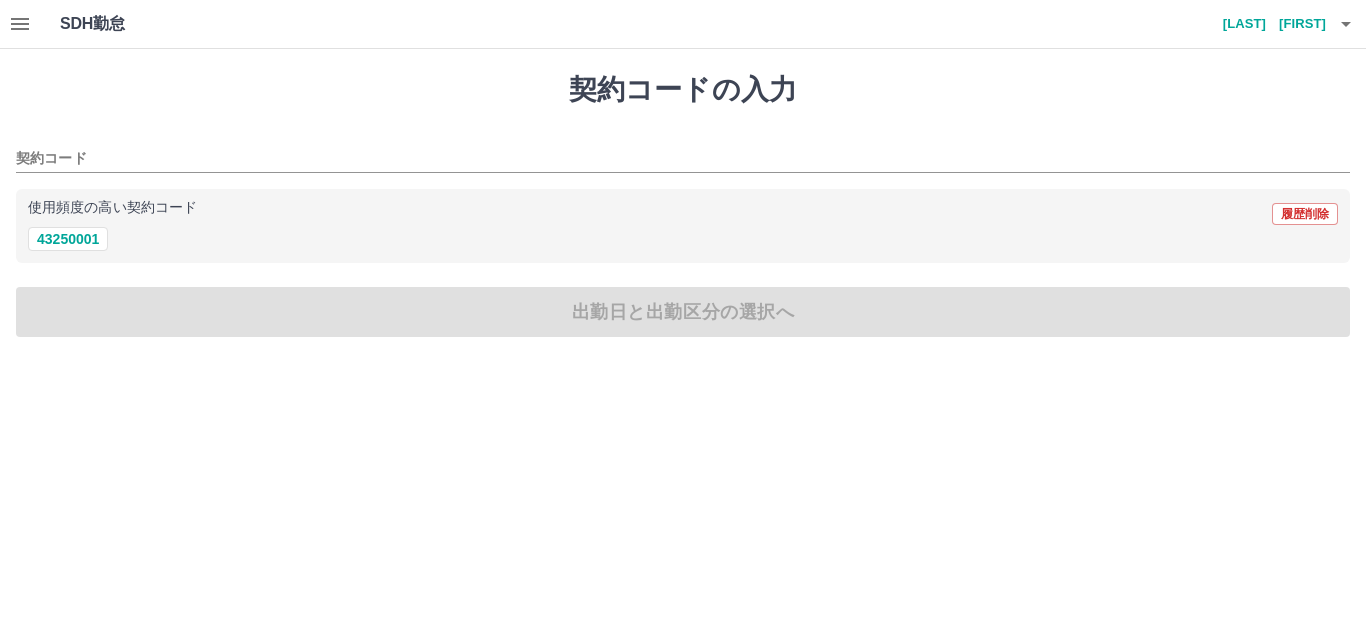 click on "43250001" at bounding box center [683, 239] 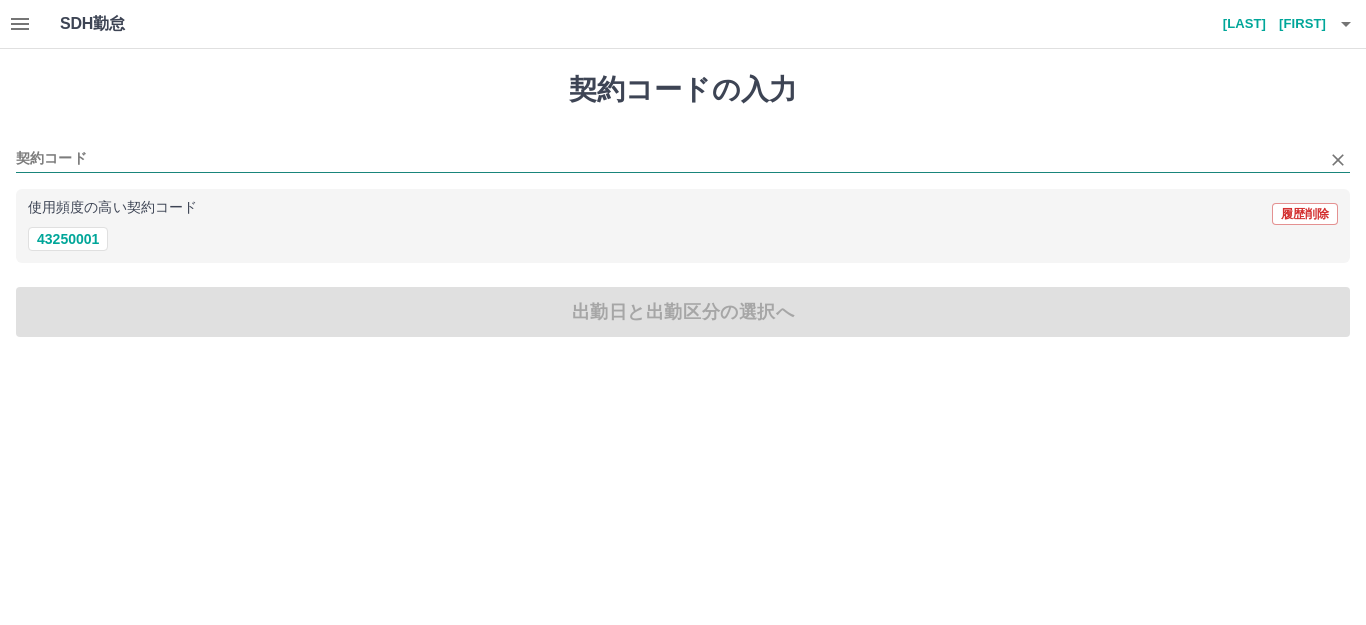 click on "契約コード" at bounding box center (668, 159) 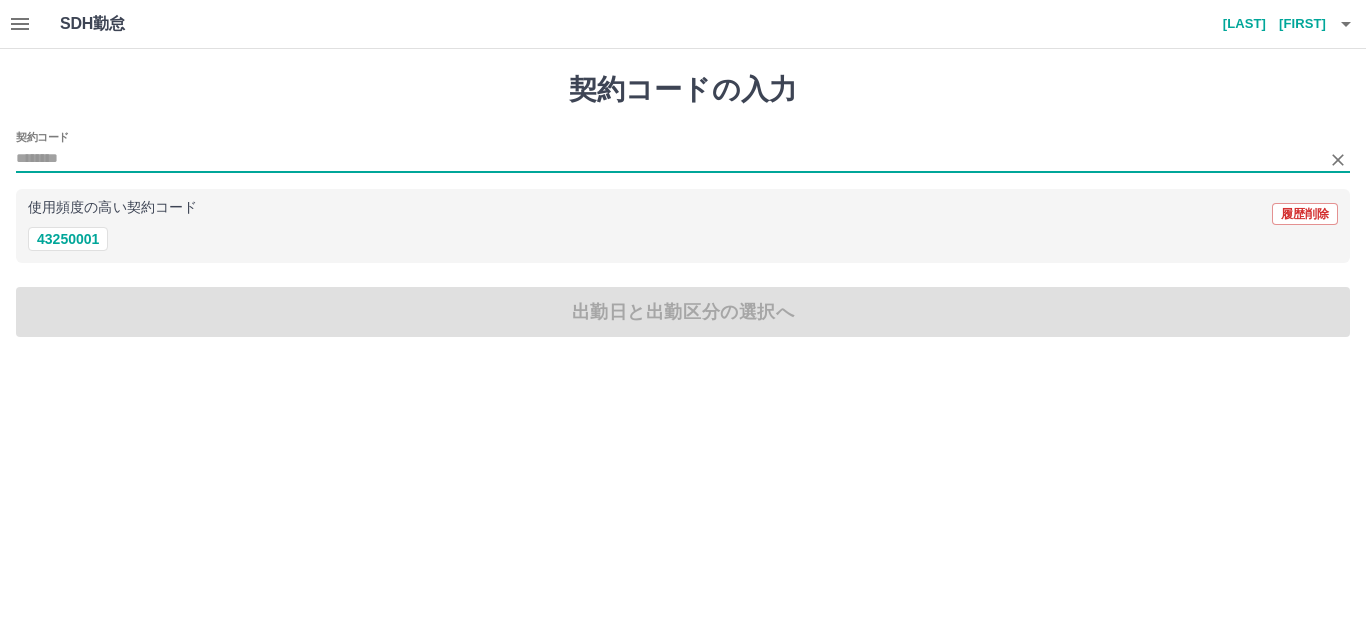 click on "契約コード" at bounding box center [668, 159] 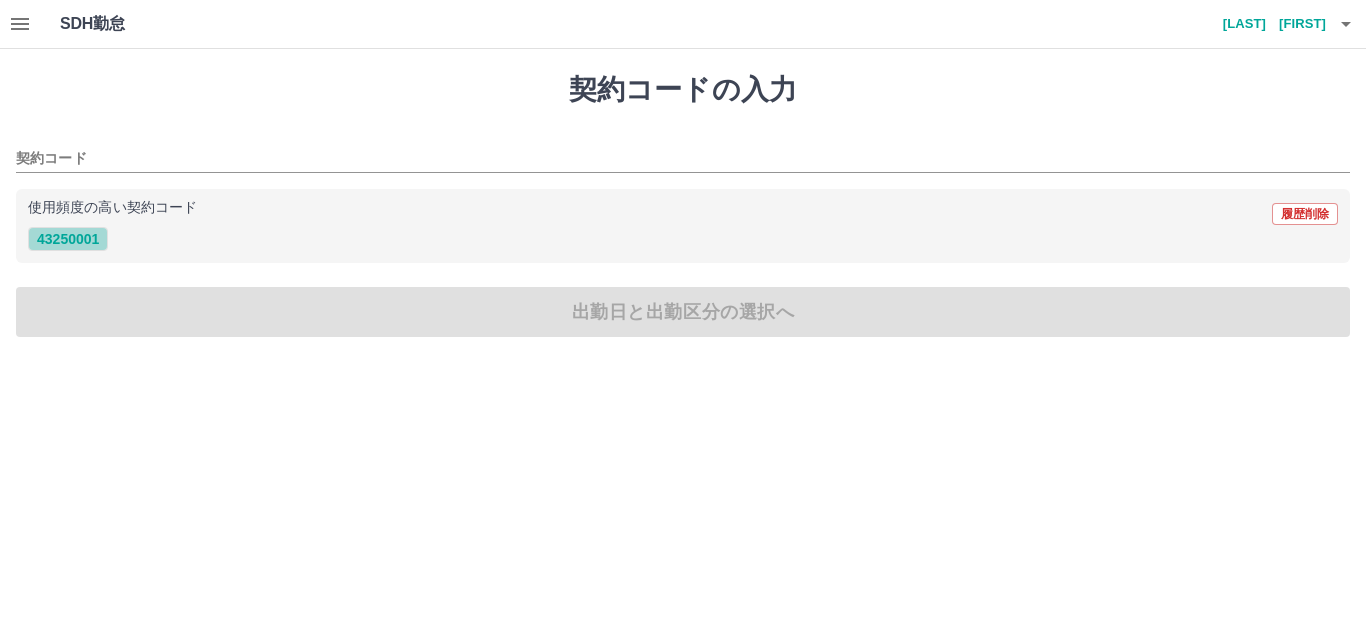 click on "43250001" at bounding box center (68, 239) 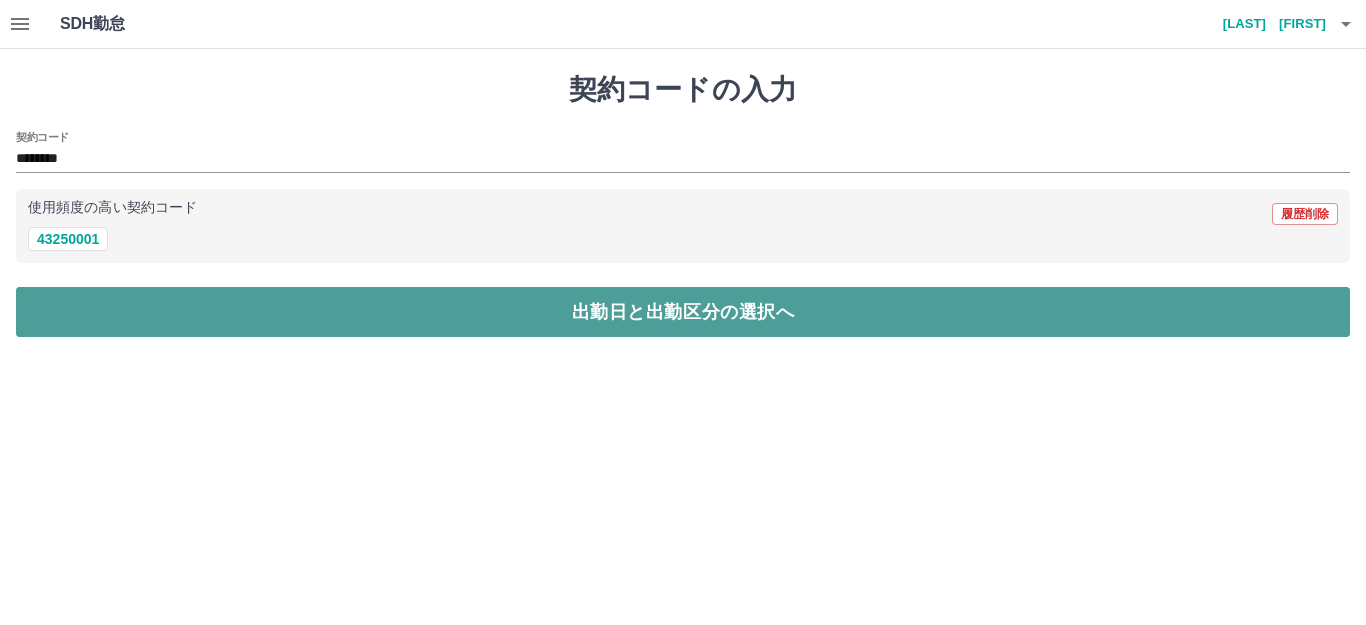click on "出勤日と出勤区分の選択へ" at bounding box center [683, 312] 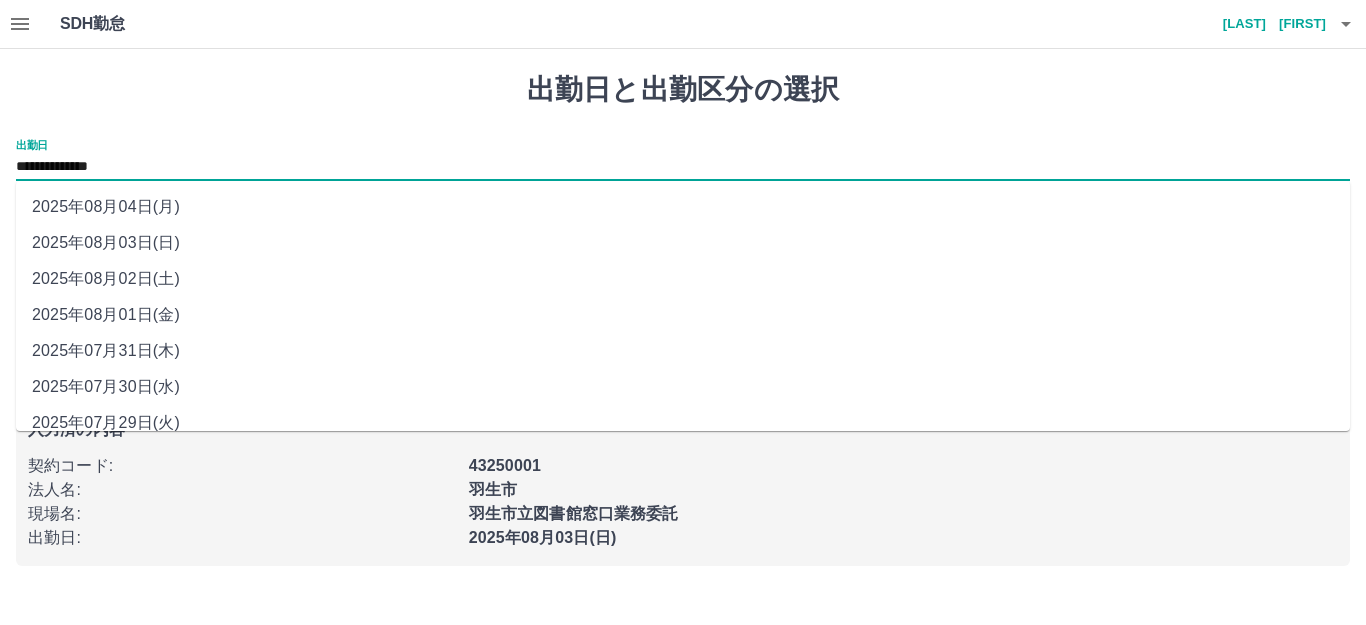 click on "**********" at bounding box center [683, 167] 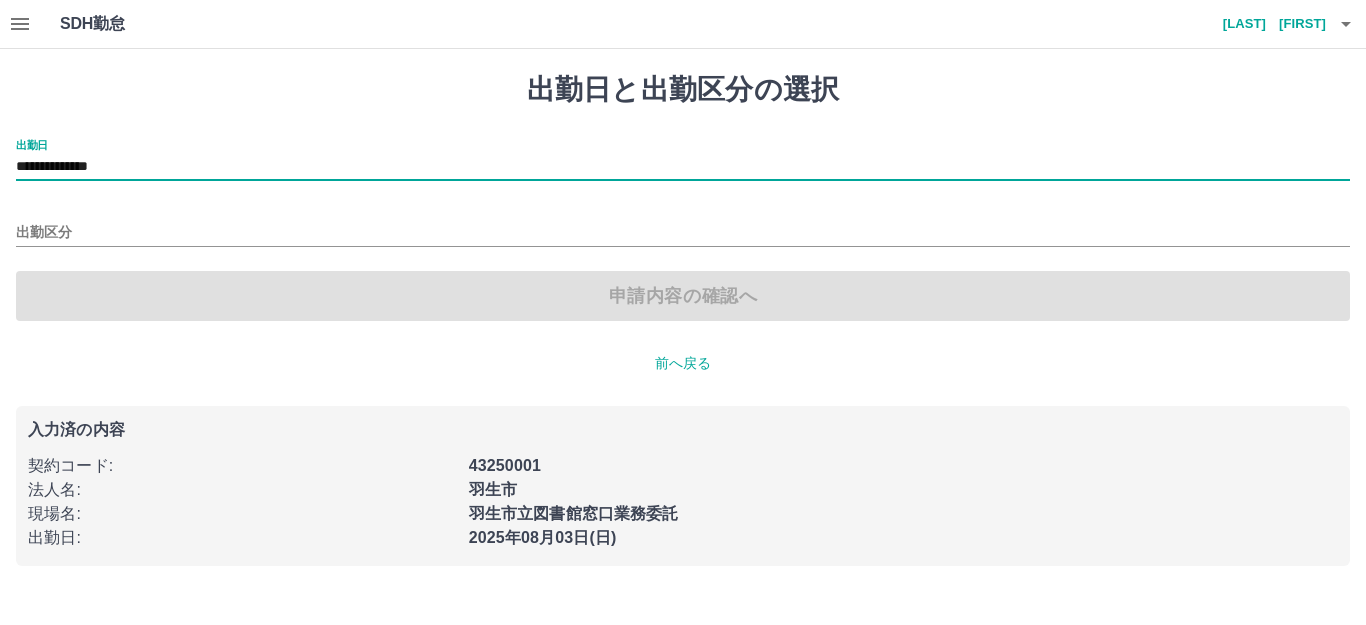 click on "出勤区分" at bounding box center [683, 226] 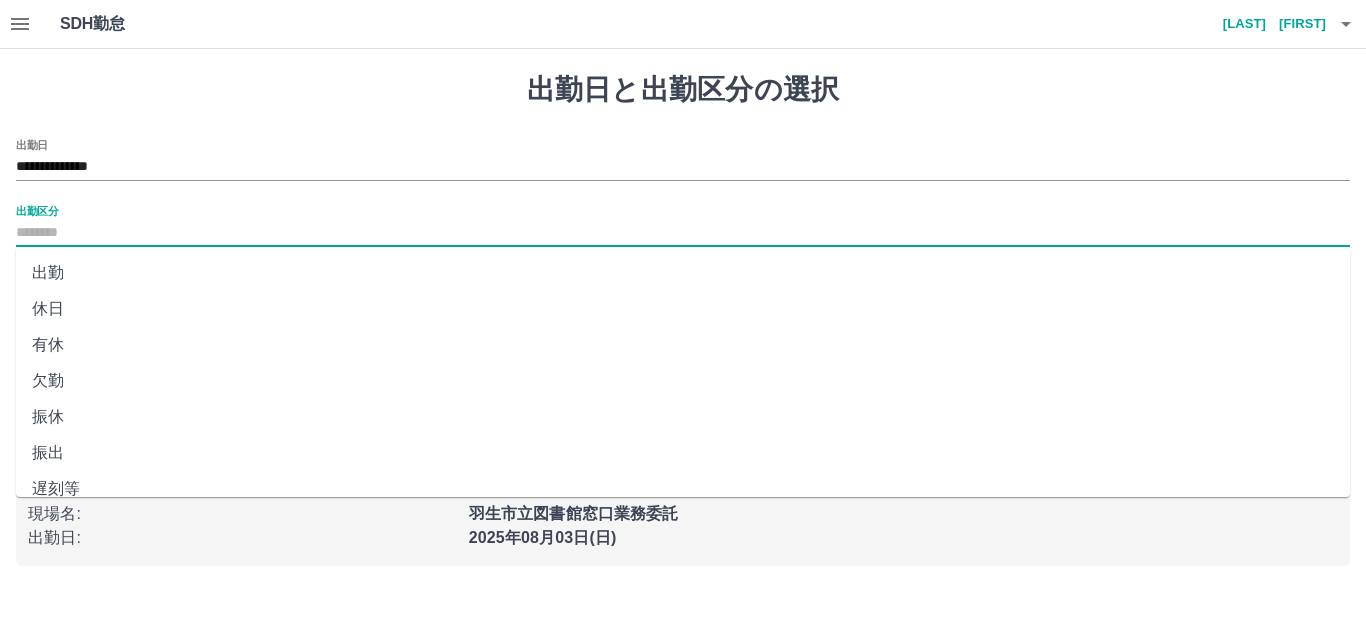 click on "出勤区分" at bounding box center [683, 233] 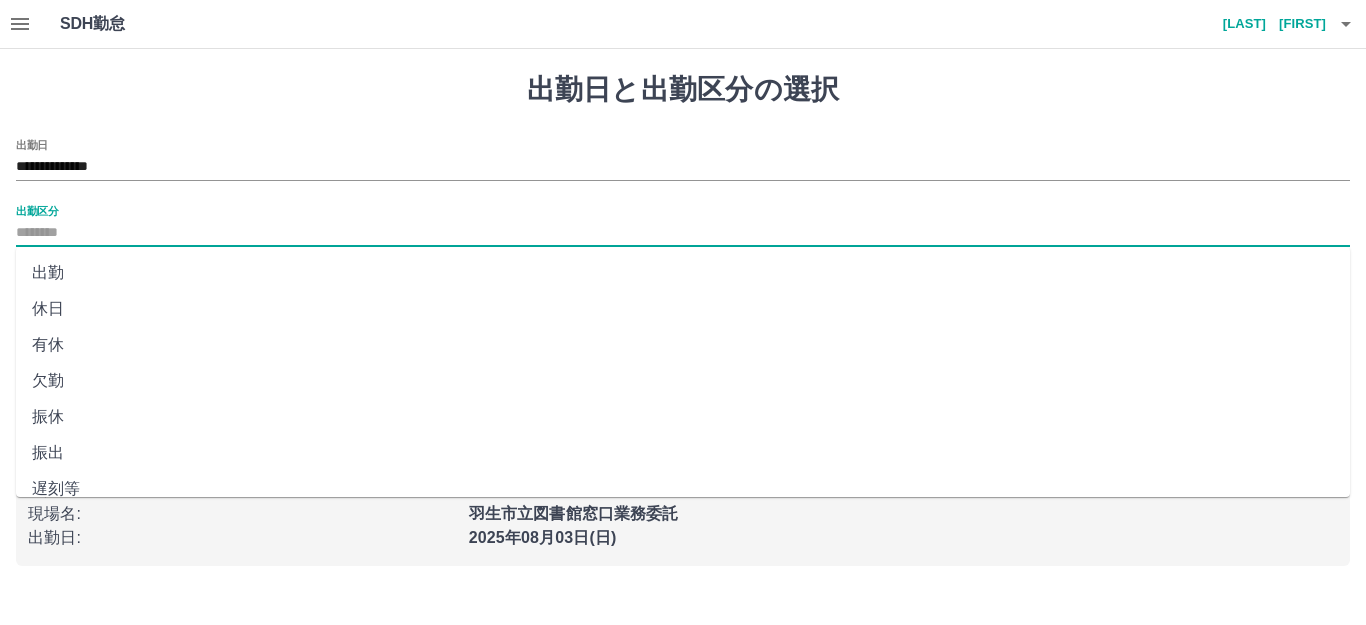 click on "休日" at bounding box center [683, 309] 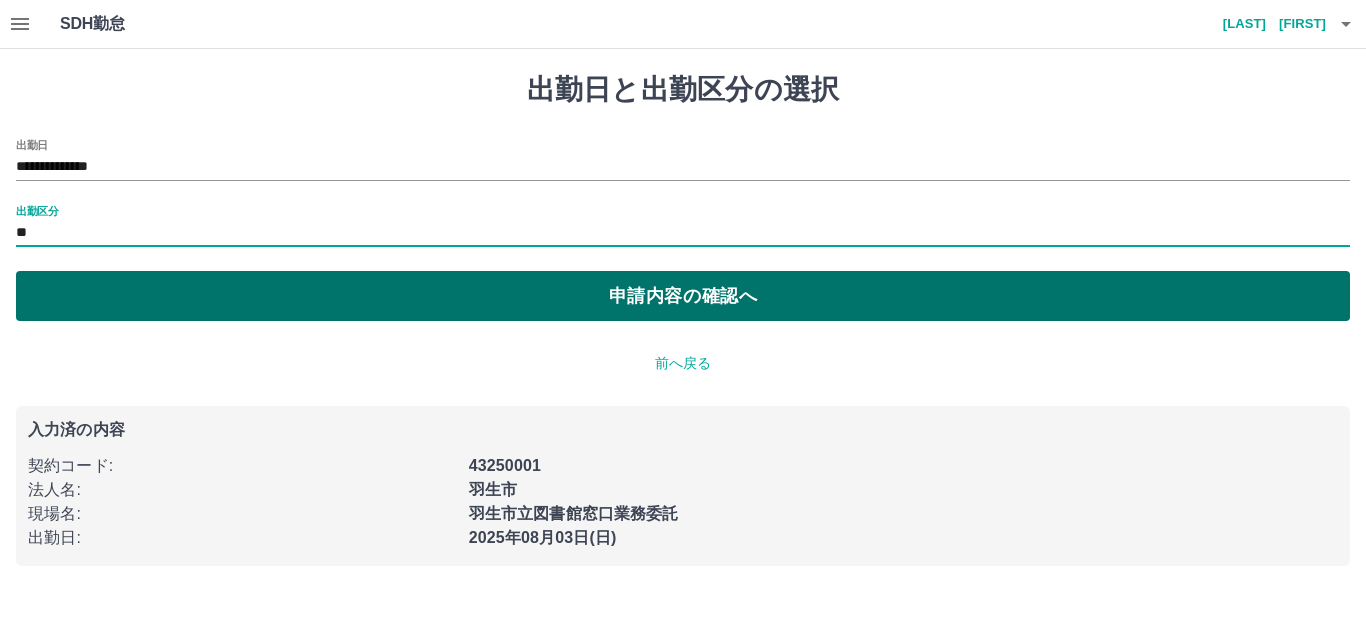 click on "申請内容の確認へ" at bounding box center (683, 296) 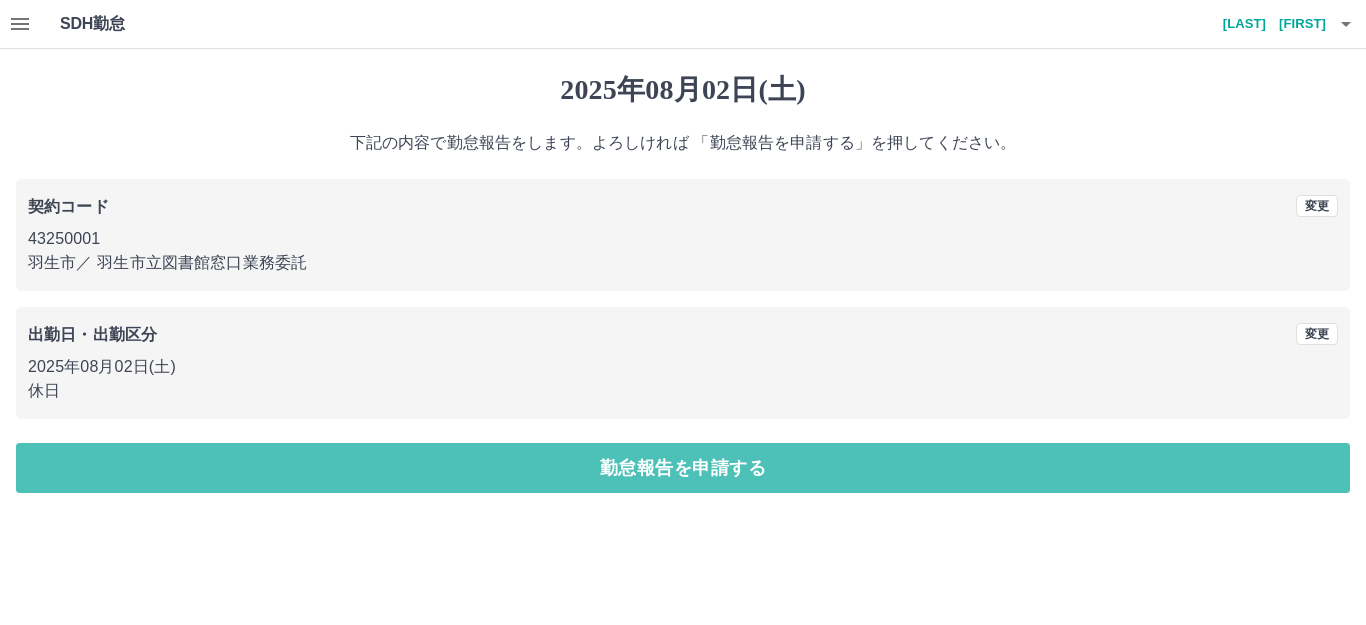 drag, startPoint x: 556, startPoint y: 456, endPoint x: 545, endPoint y: 453, distance: 11.401754 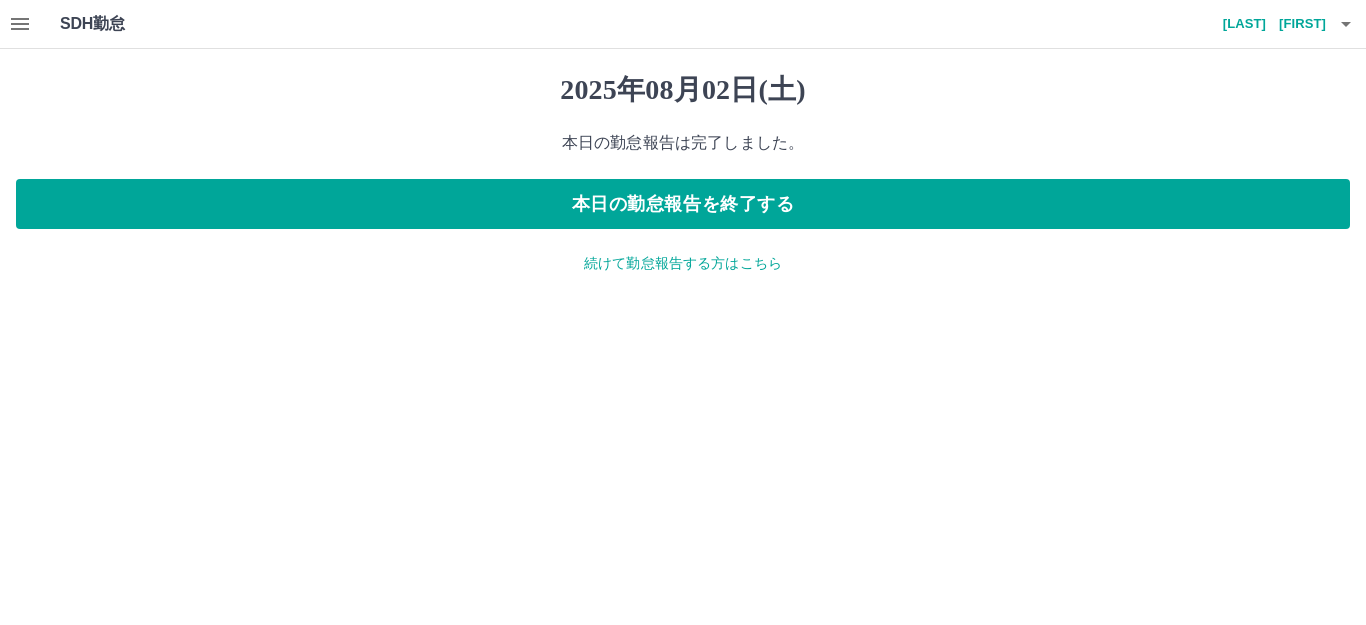 click on "続けて勤怠報告する方はこちら" at bounding box center [683, 263] 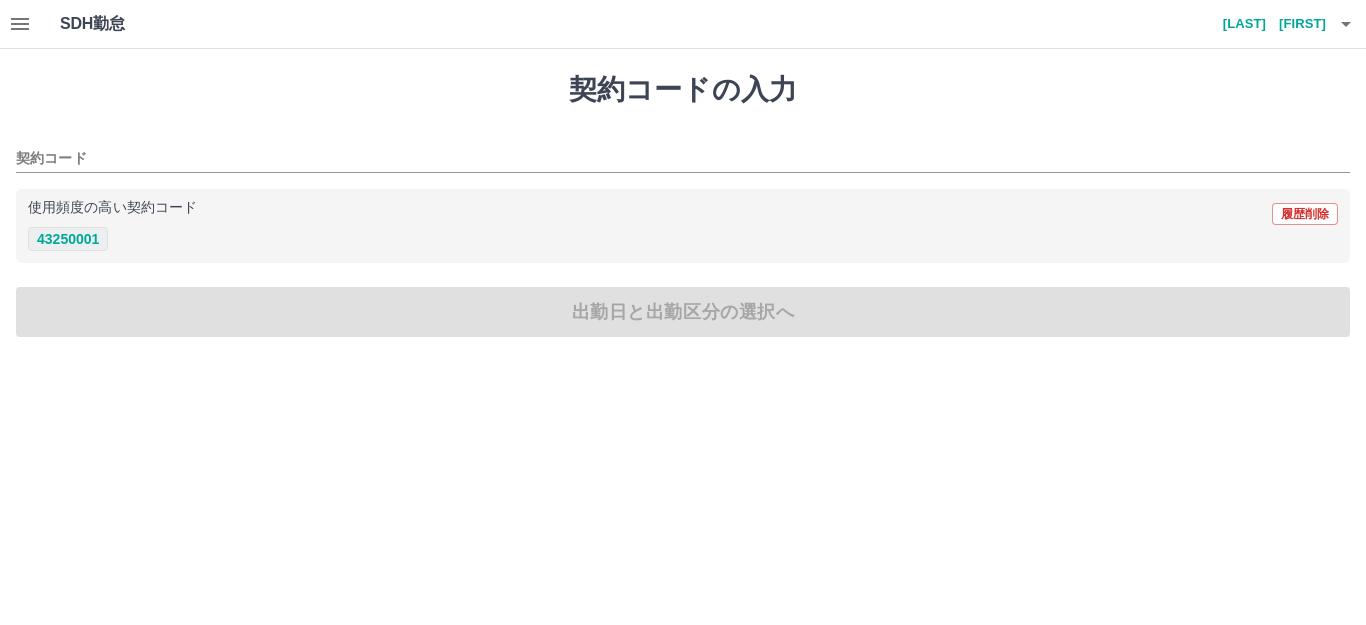 click on "43250001" at bounding box center (68, 239) 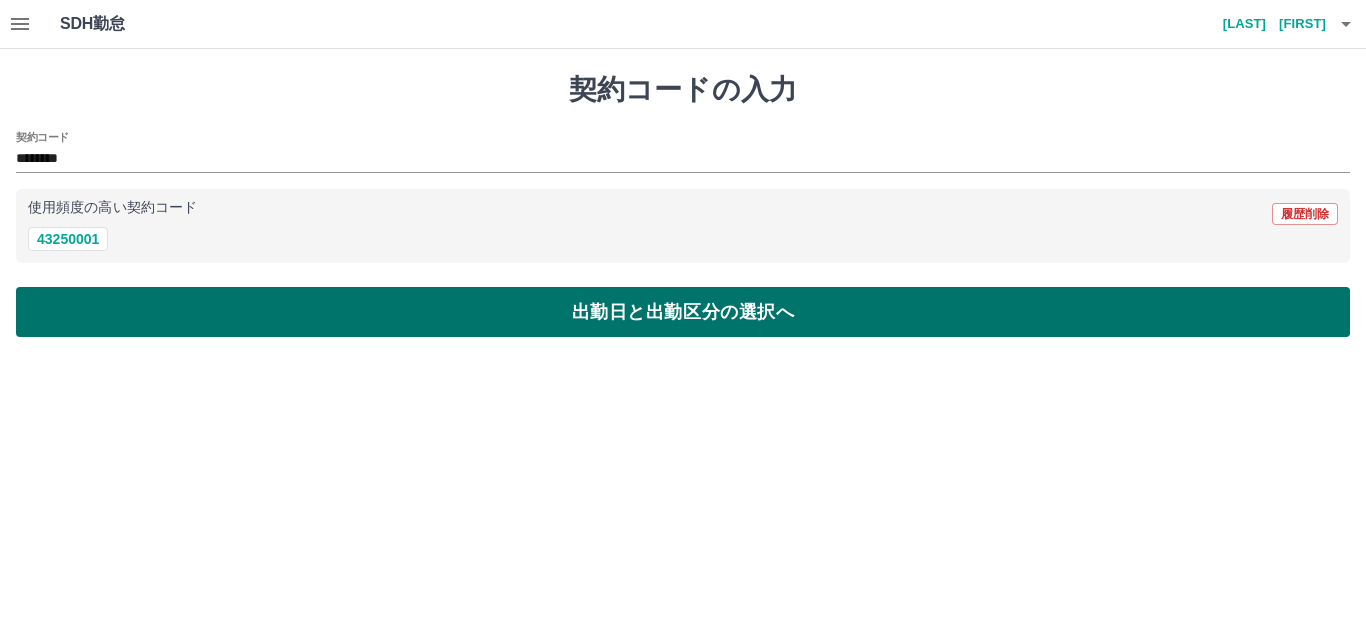 click on "出勤日と出勤区分の選択へ" at bounding box center [683, 312] 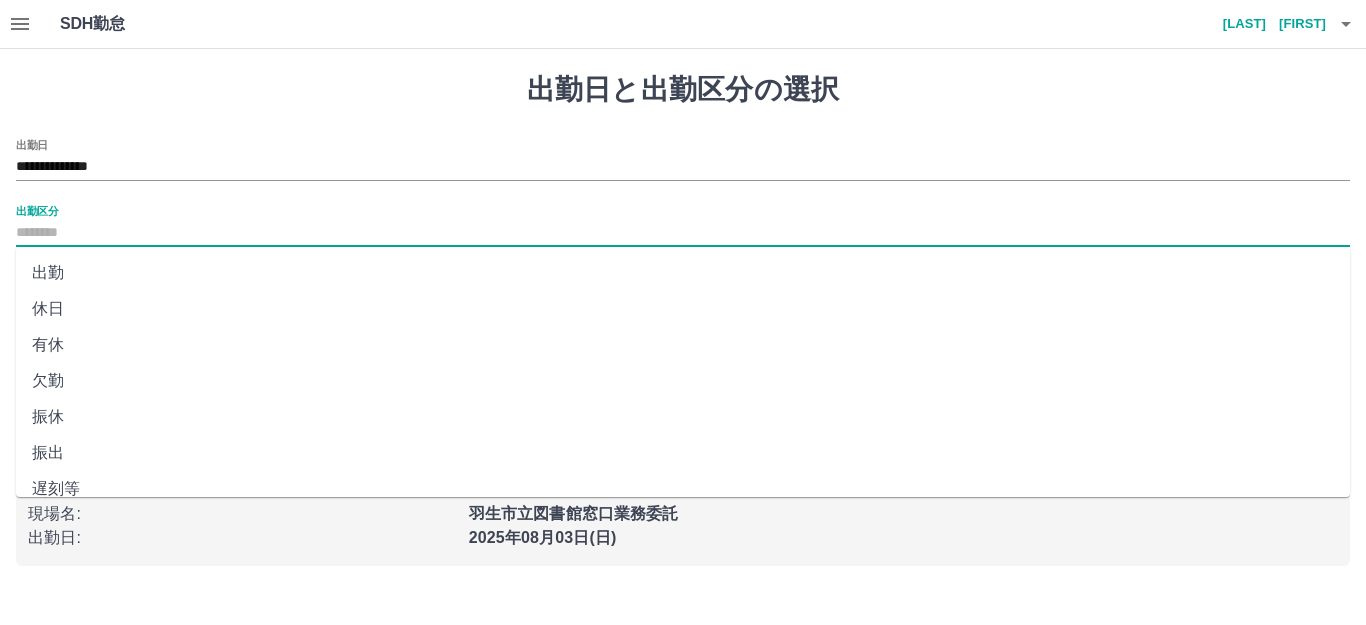 click on "出勤区分" at bounding box center [683, 233] 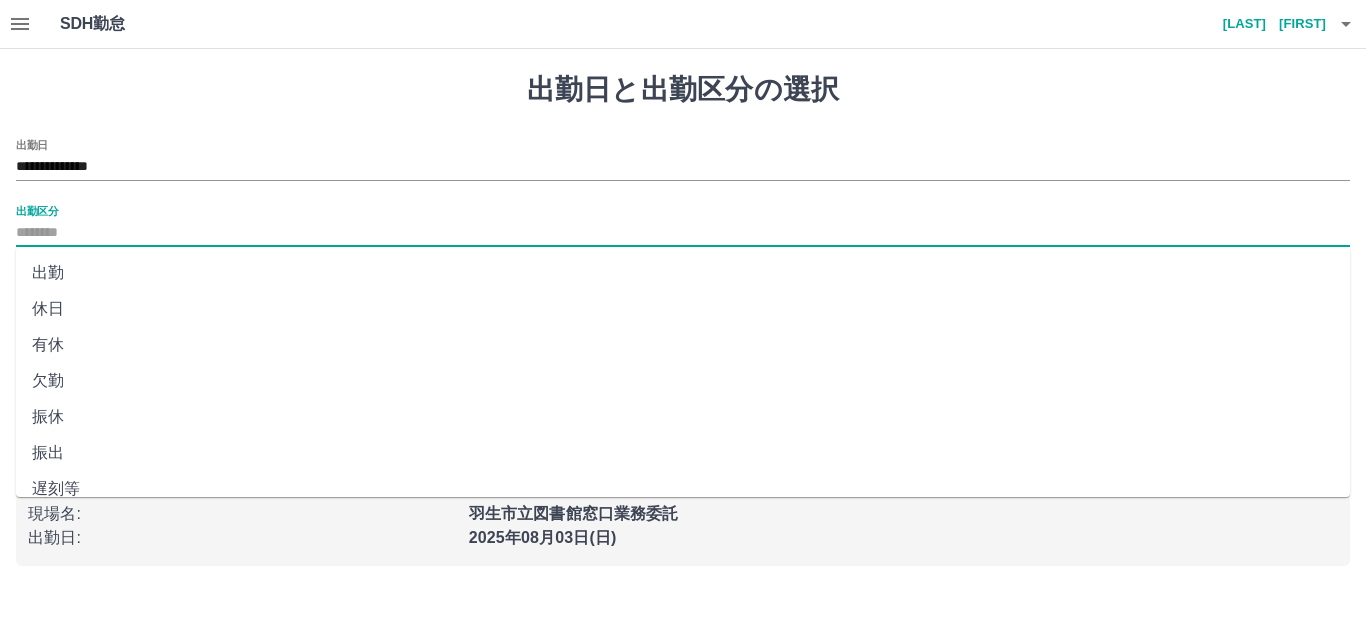click on "出勤" at bounding box center [683, 273] 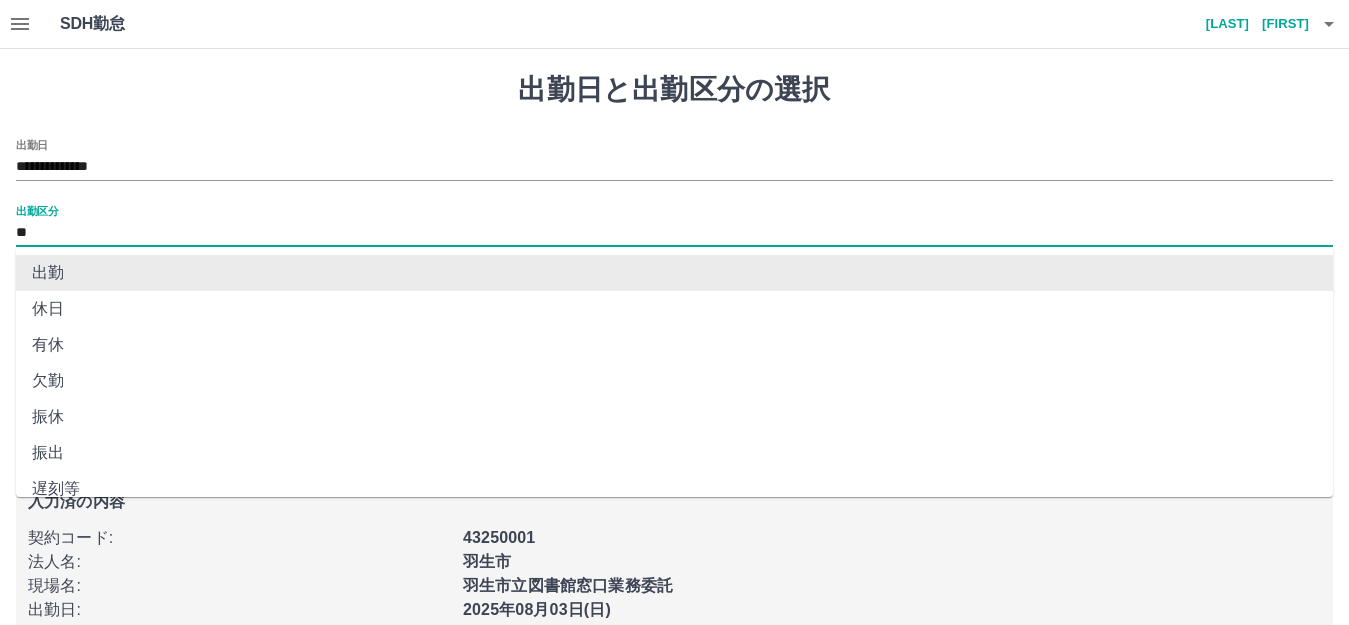 click on "**" at bounding box center (674, 233) 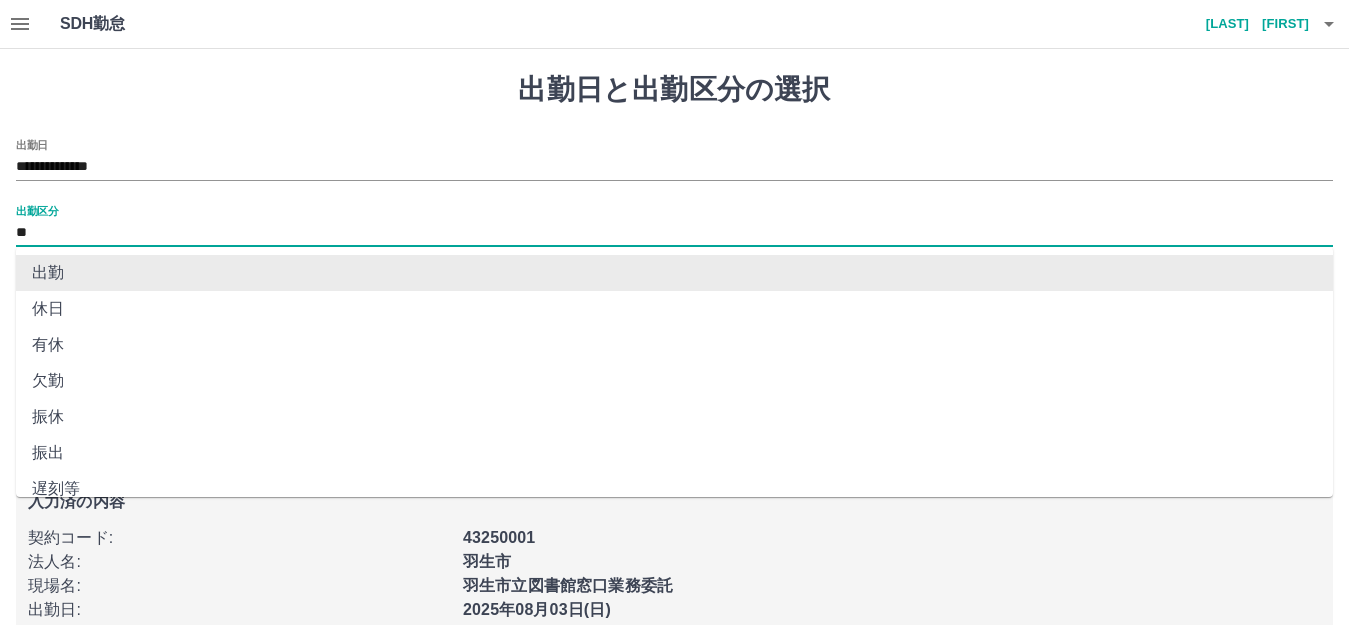 click on "**" at bounding box center (674, 233) 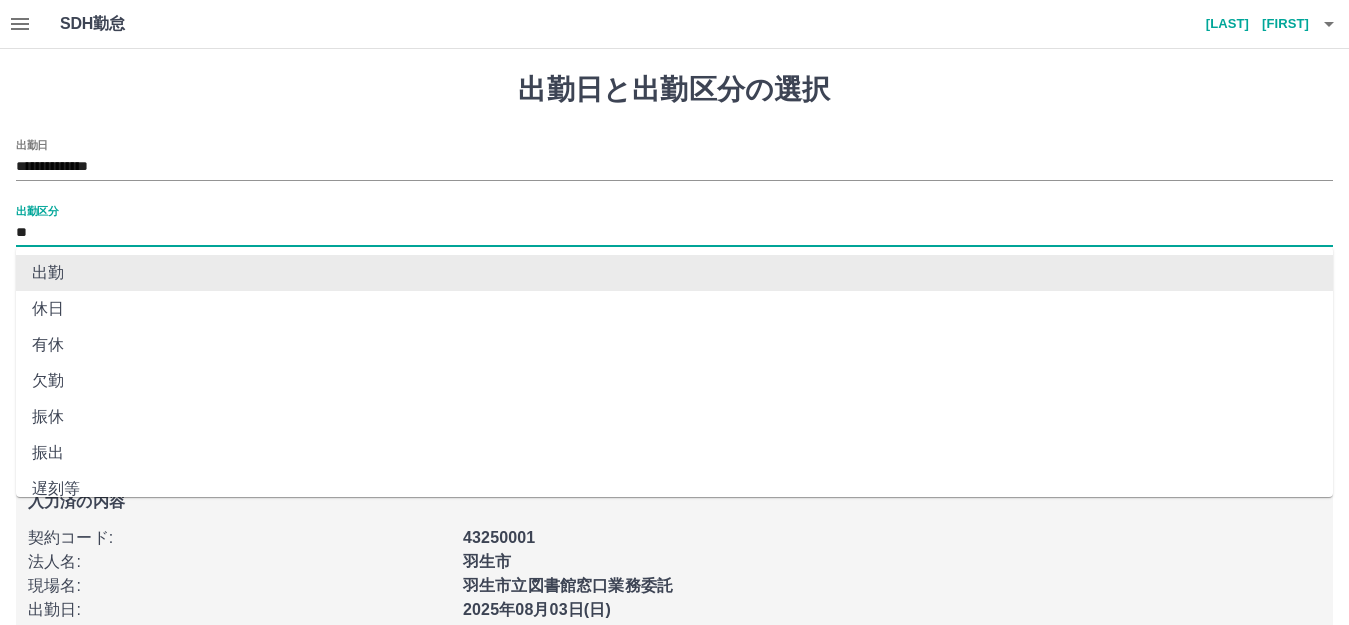click on "出勤" at bounding box center (674, 273) 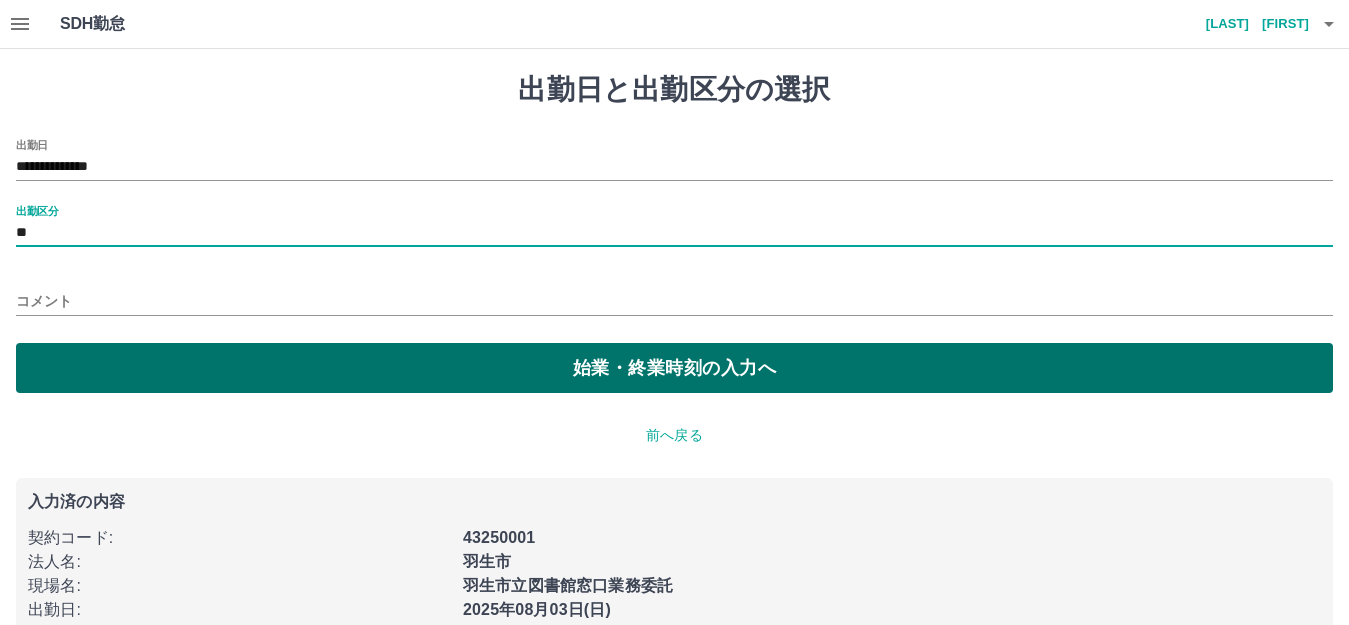 click on "始業・終業時刻の入力へ" at bounding box center [674, 368] 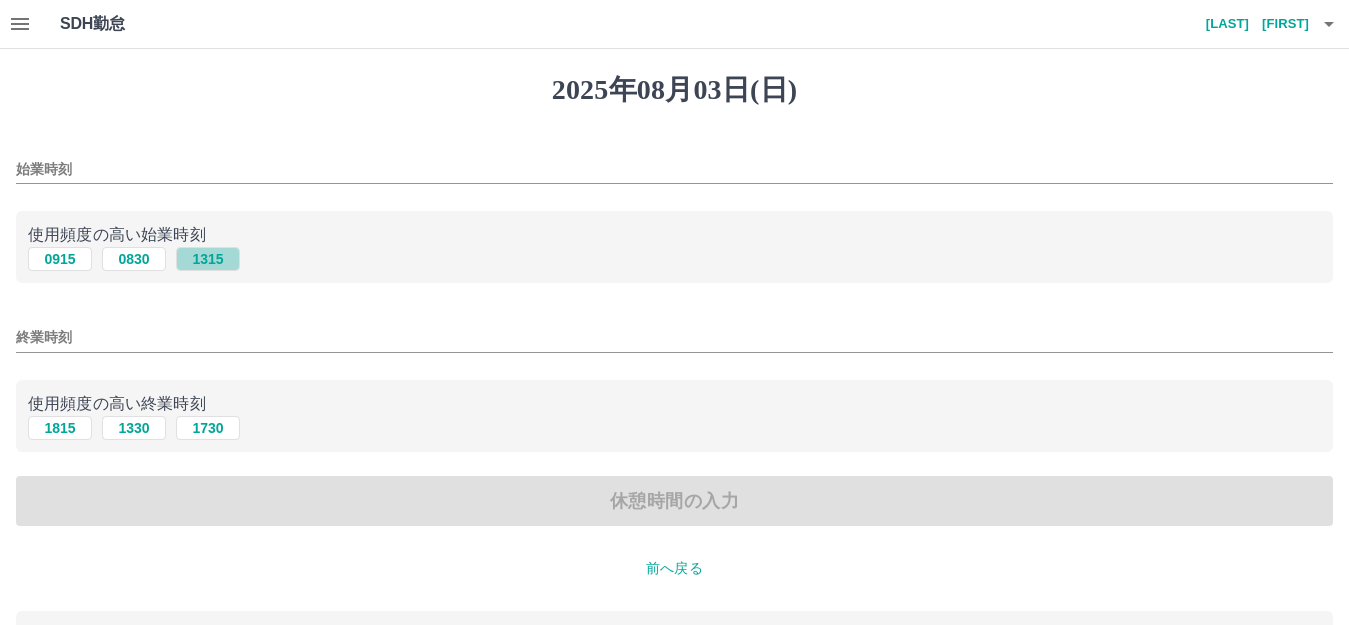 click on "1315" at bounding box center [208, 259] 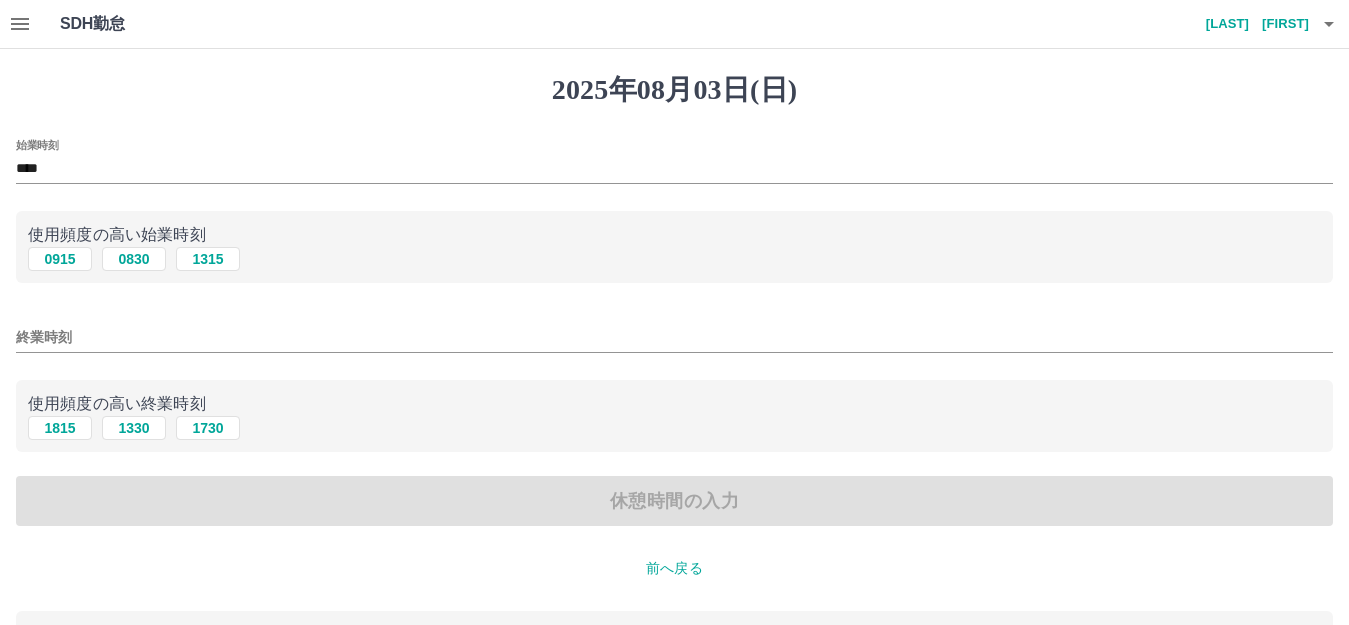 click on "終業時刻" at bounding box center [674, 331] 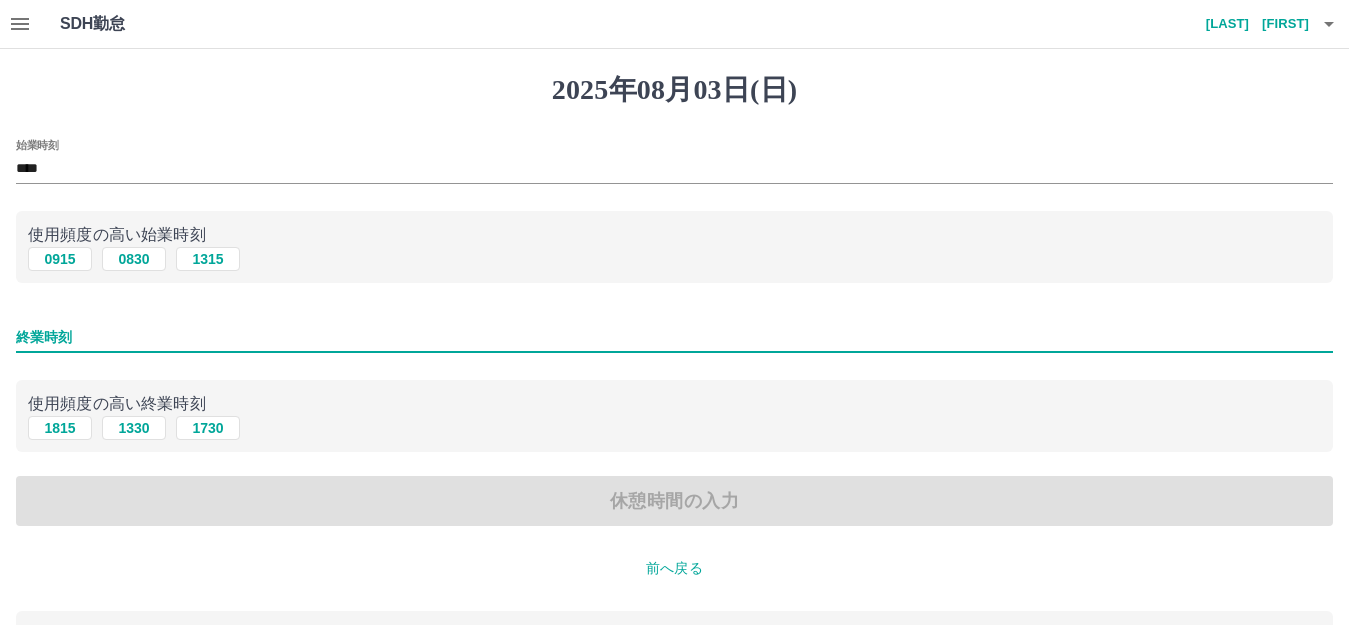 type on "****" 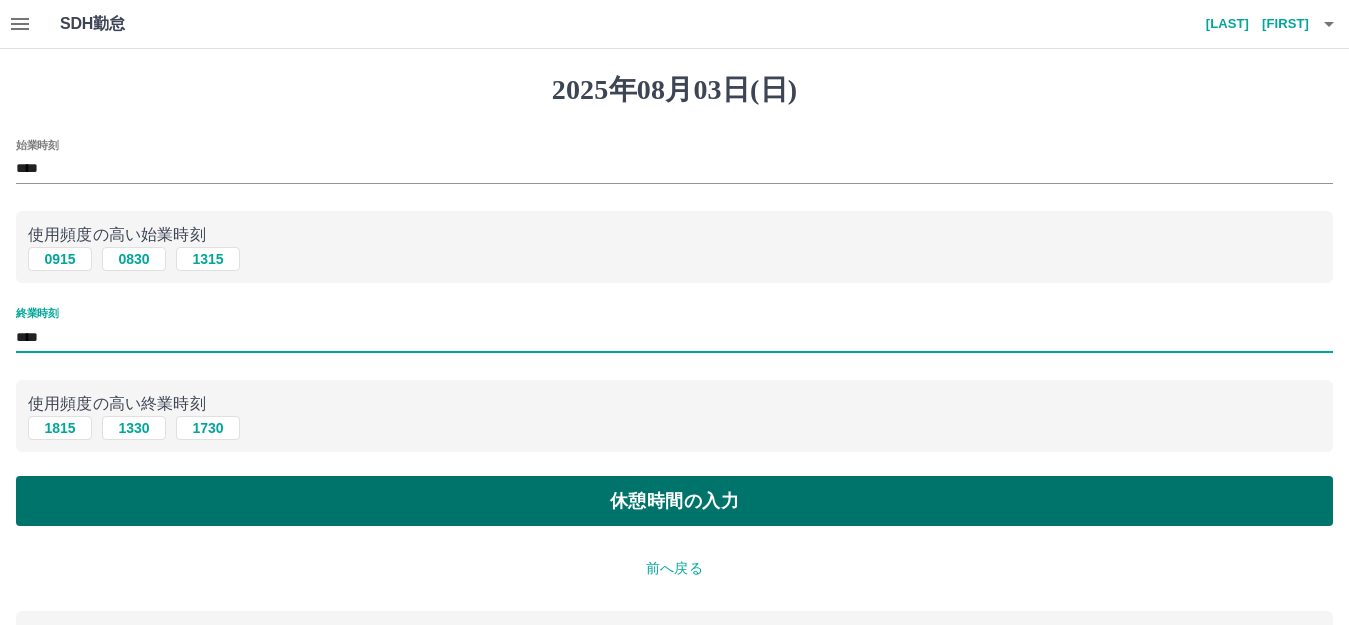 click on "休憩時間の入力" at bounding box center [674, 501] 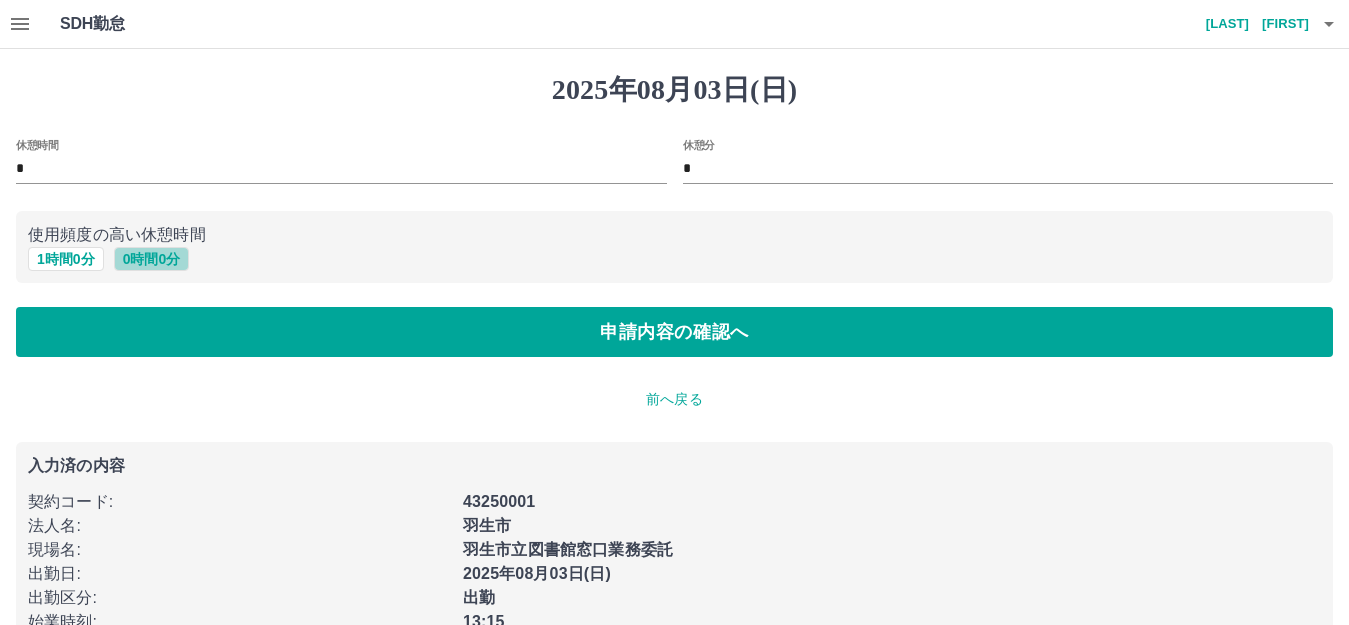 click on "0 時間 0 分" at bounding box center [152, 259] 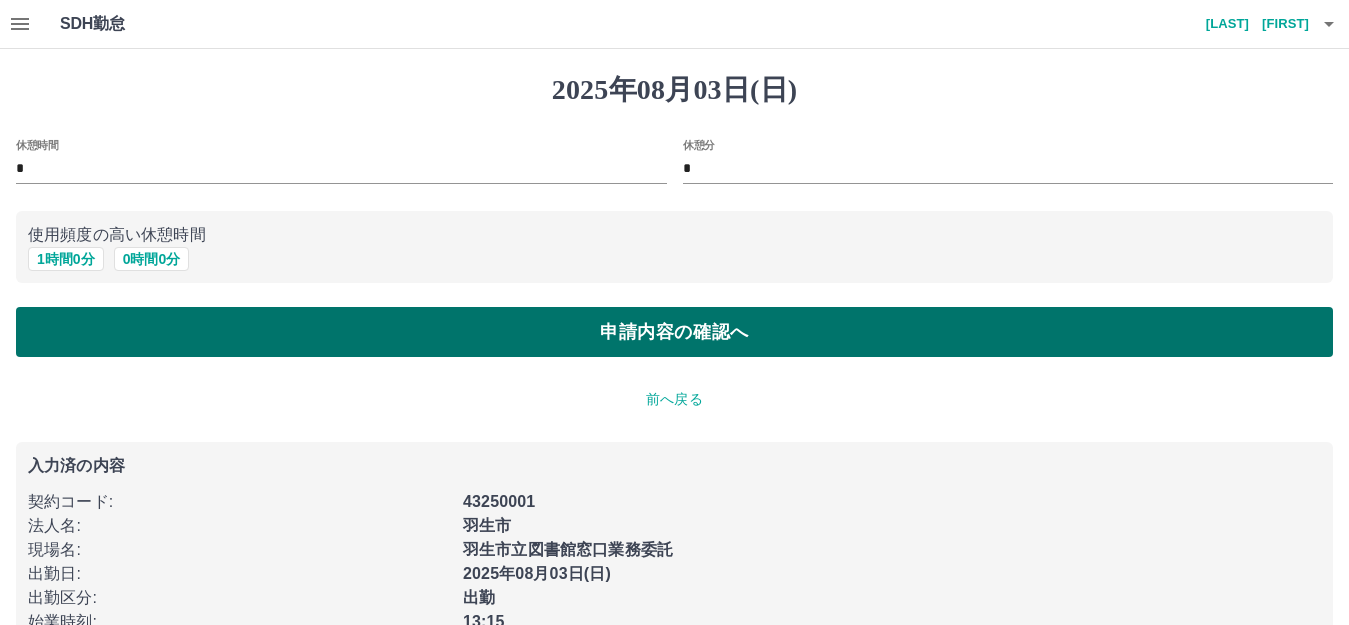 click on "申請内容の確認へ" at bounding box center [674, 332] 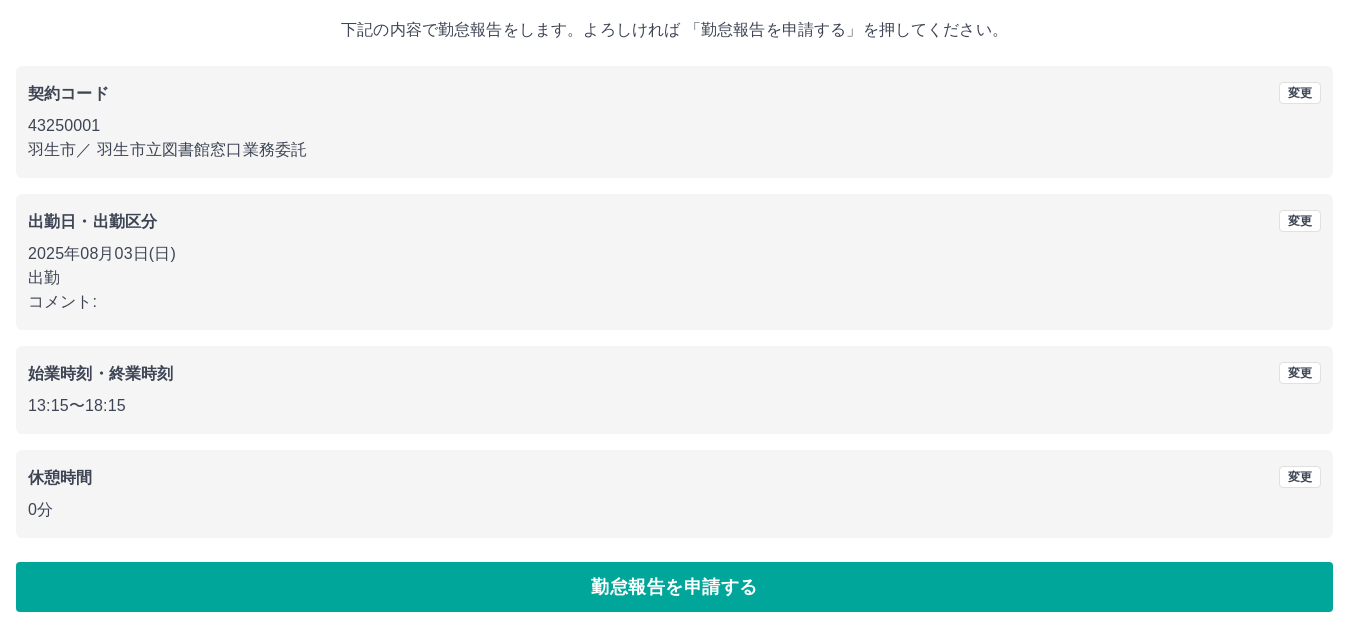 scroll, scrollTop: 124, scrollLeft: 0, axis: vertical 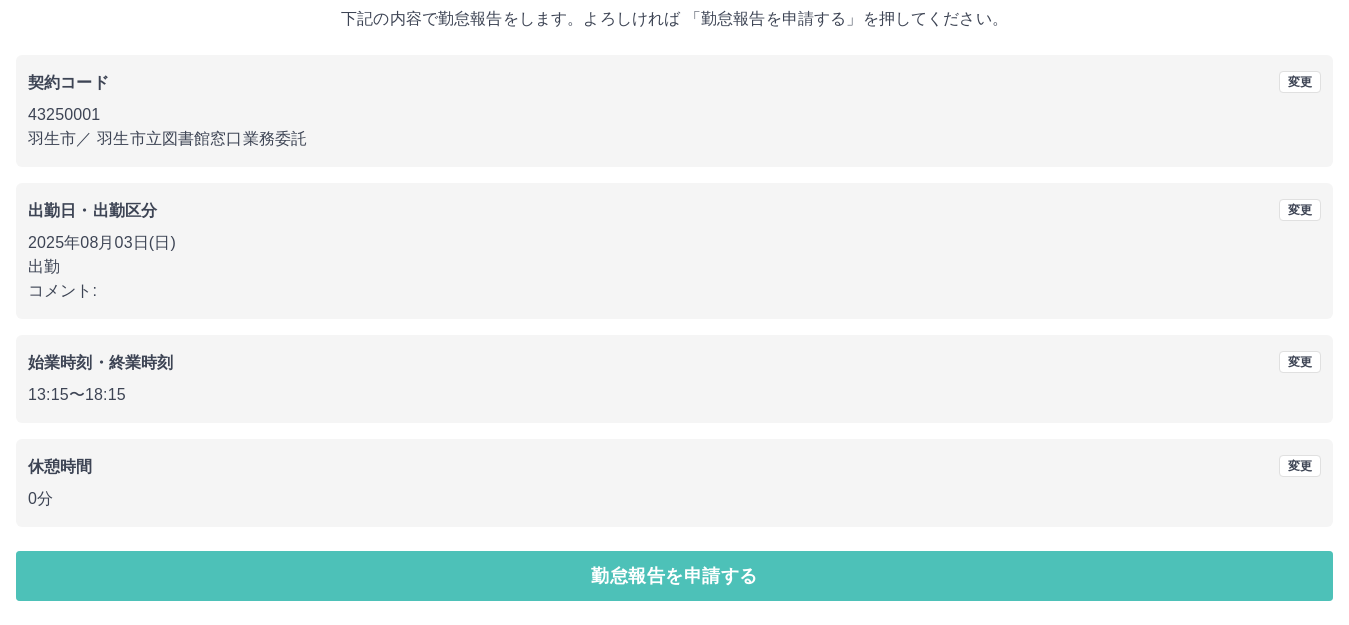 click on "勤怠報告を申請する" at bounding box center (674, 576) 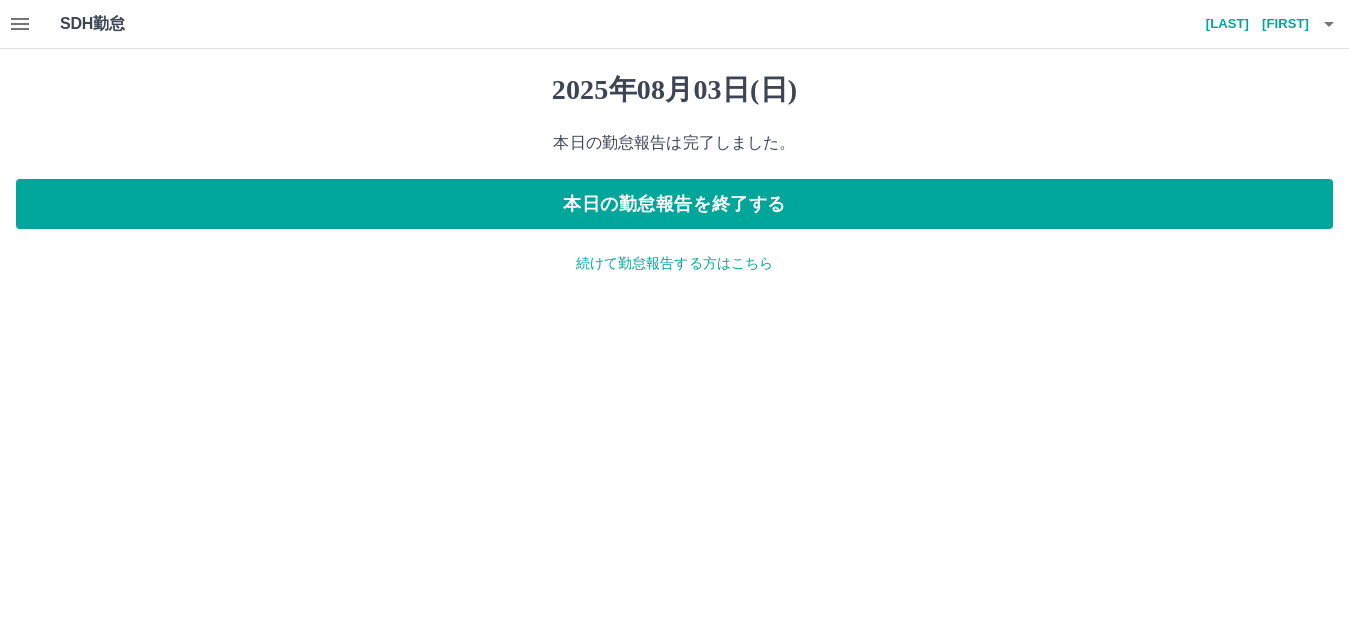 scroll, scrollTop: 0, scrollLeft: 0, axis: both 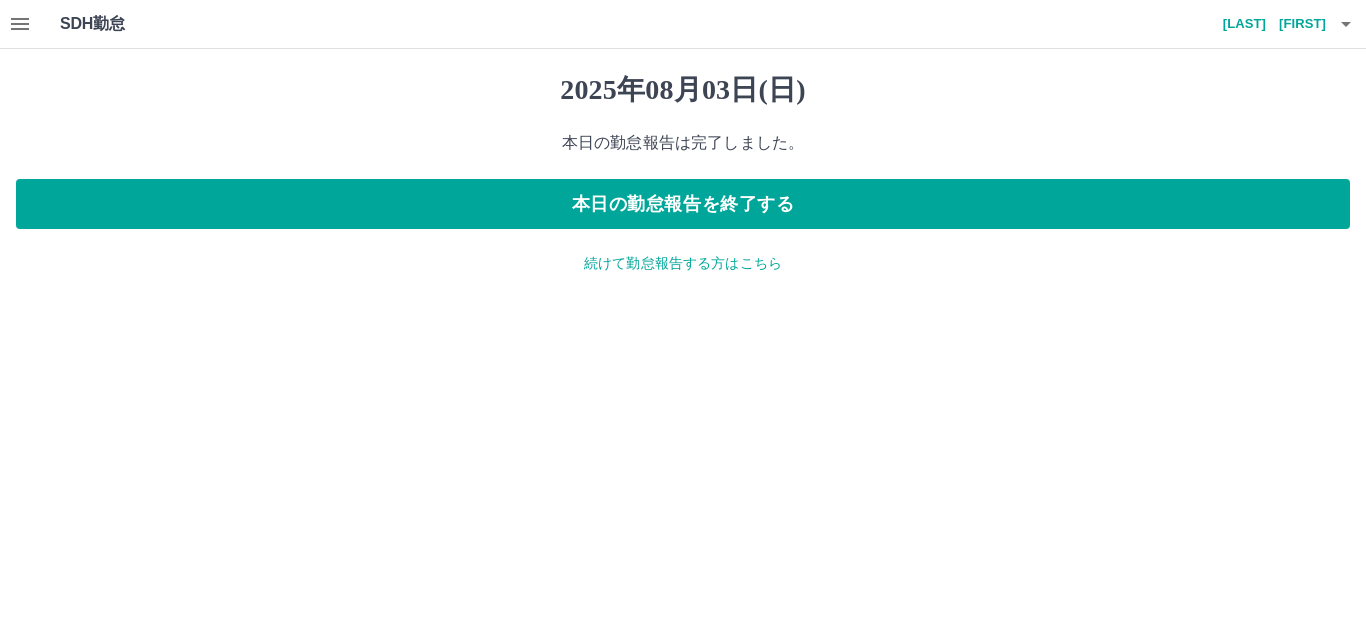 click 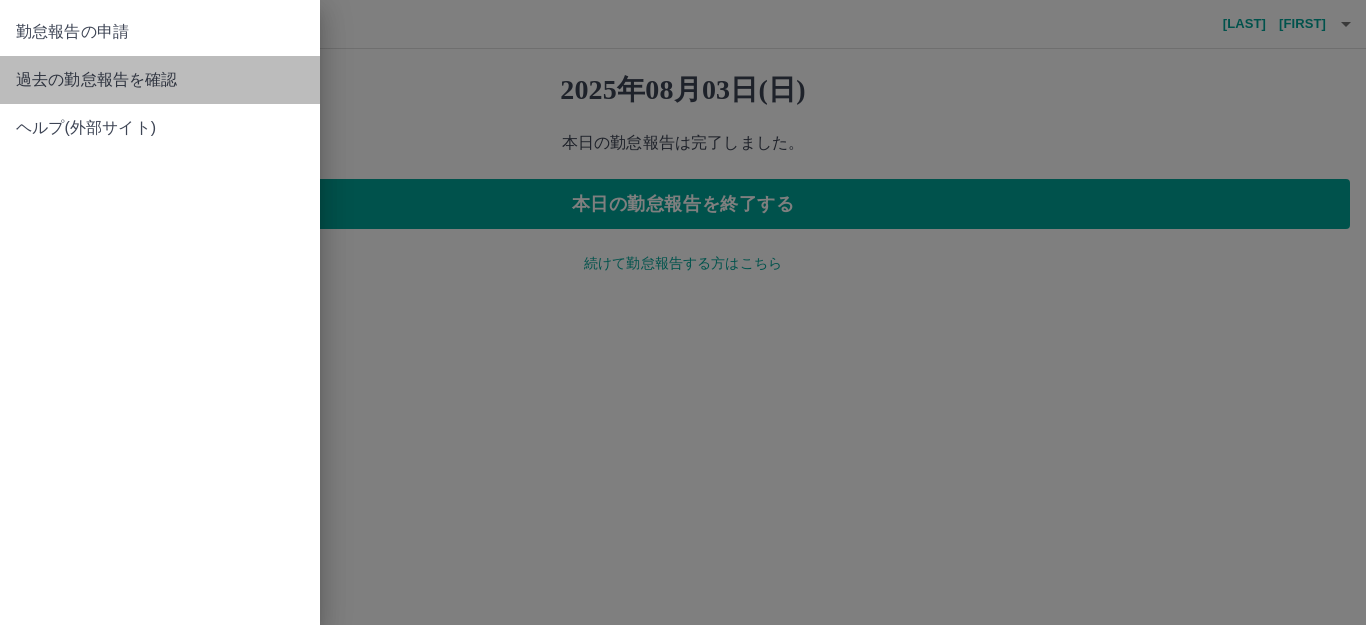 click on "過去の勤怠報告を確認" at bounding box center (160, 80) 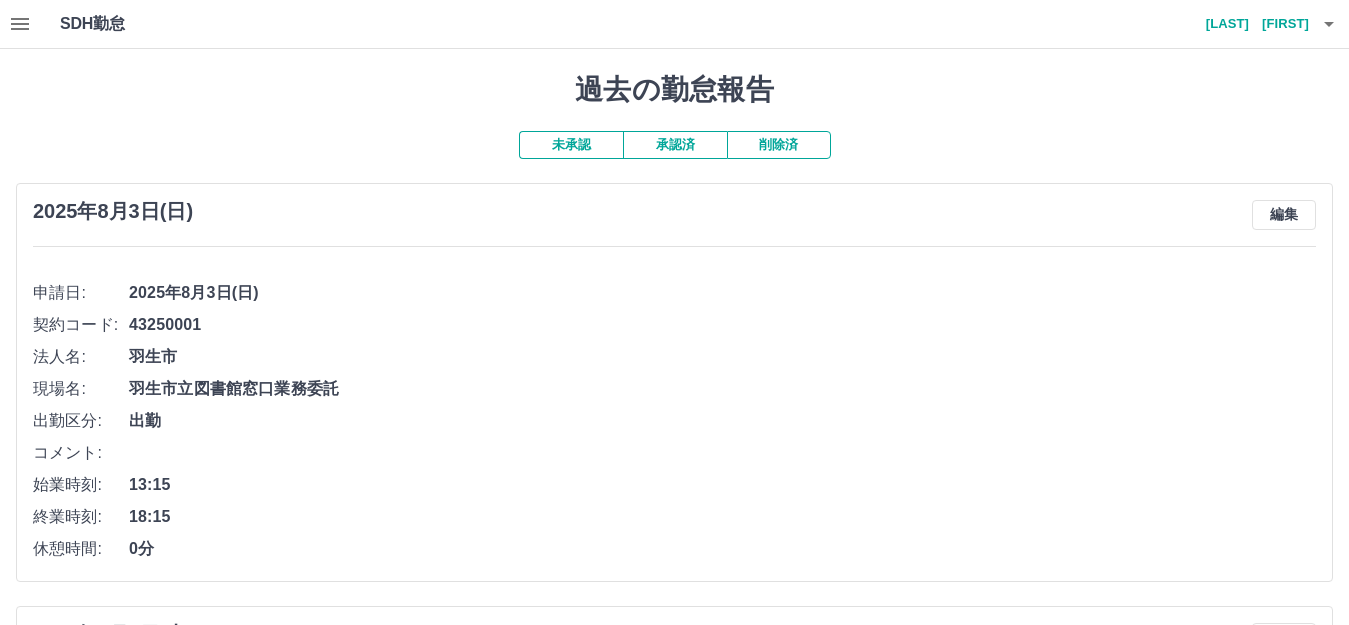 click on "未承認" at bounding box center [571, 145] 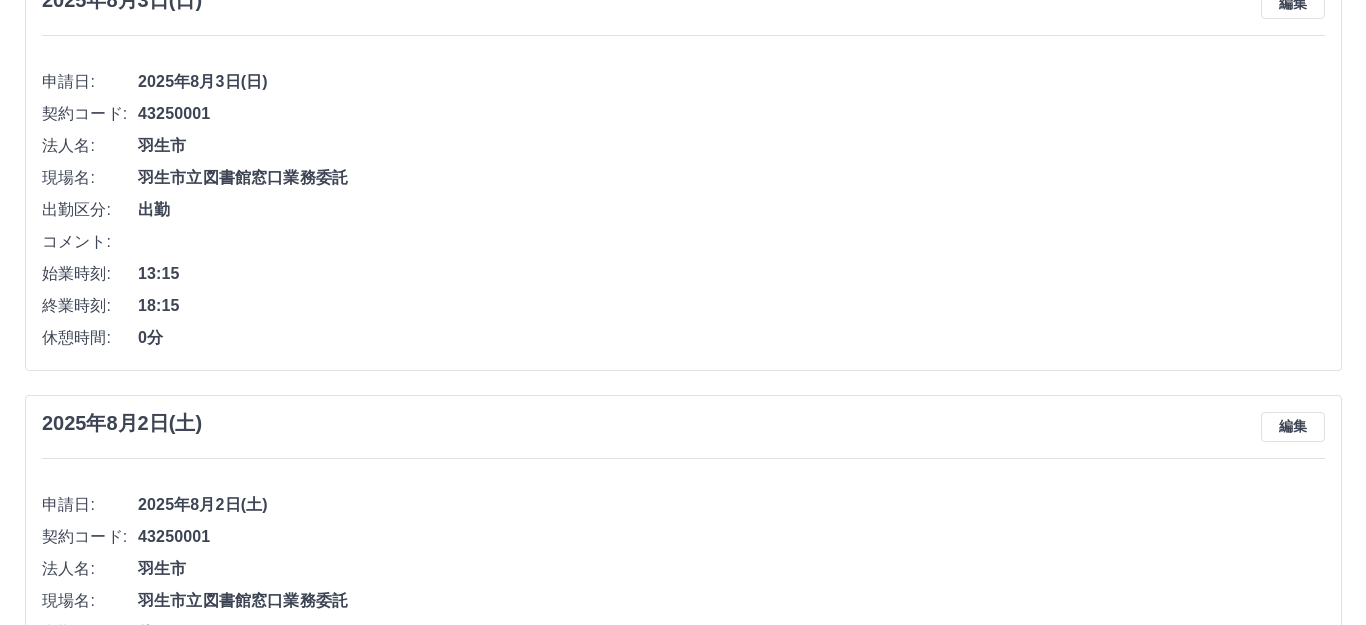 scroll, scrollTop: 0, scrollLeft: 0, axis: both 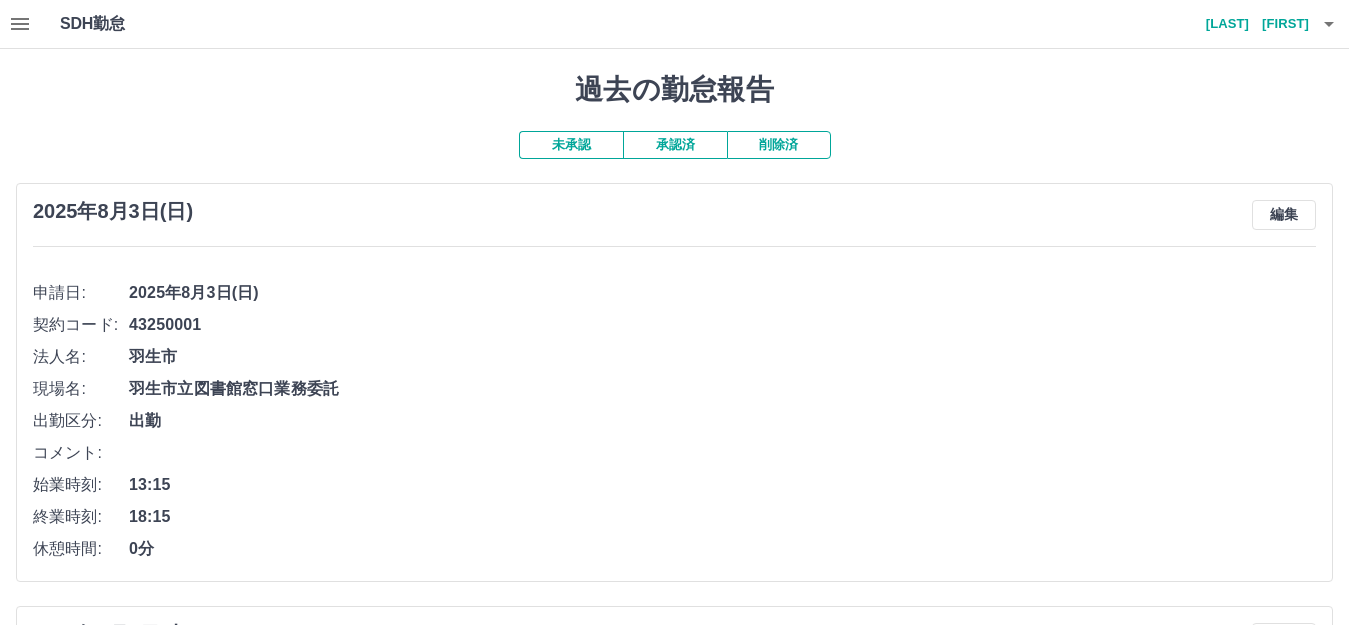 click 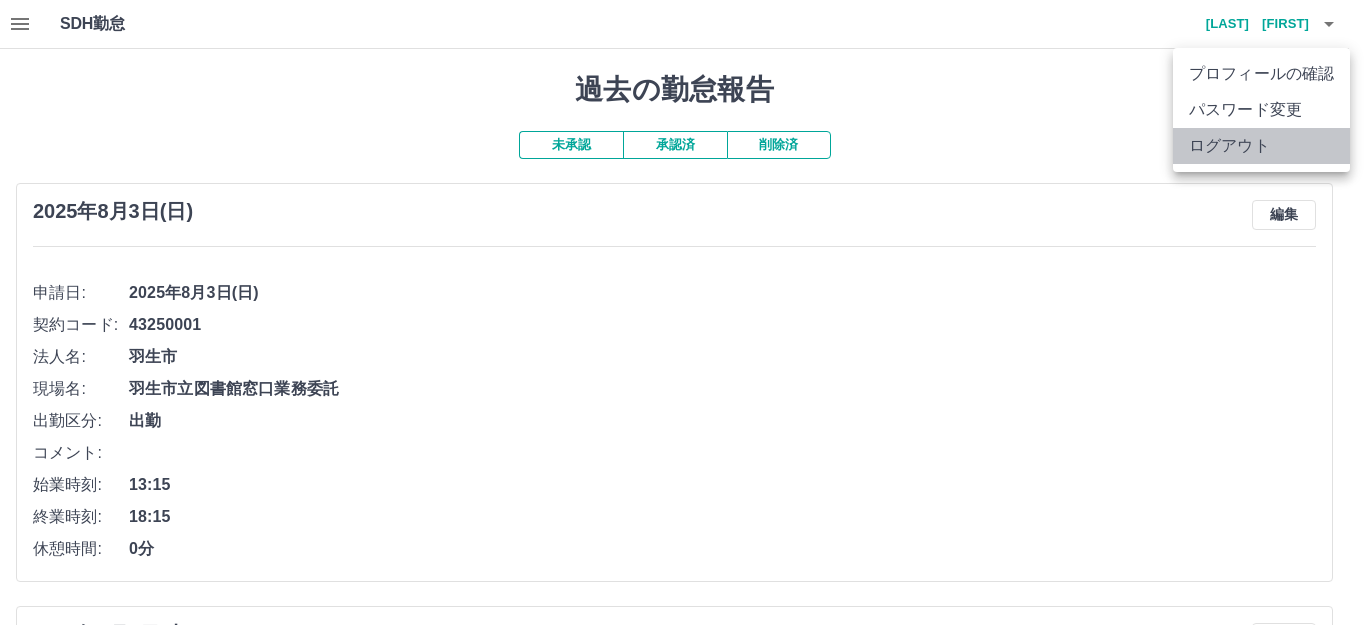 click on "ログアウト" at bounding box center (1261, 146) 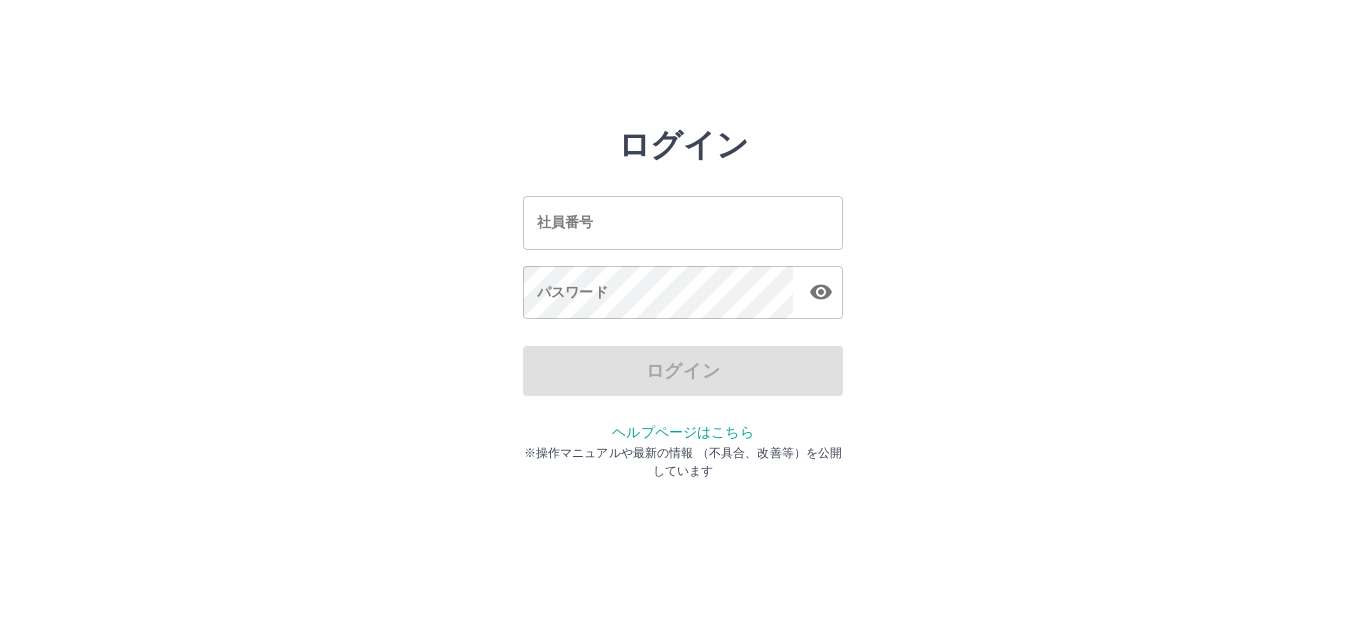 scroll, scrollTop: 0, scrollLeft: 0, axis: both 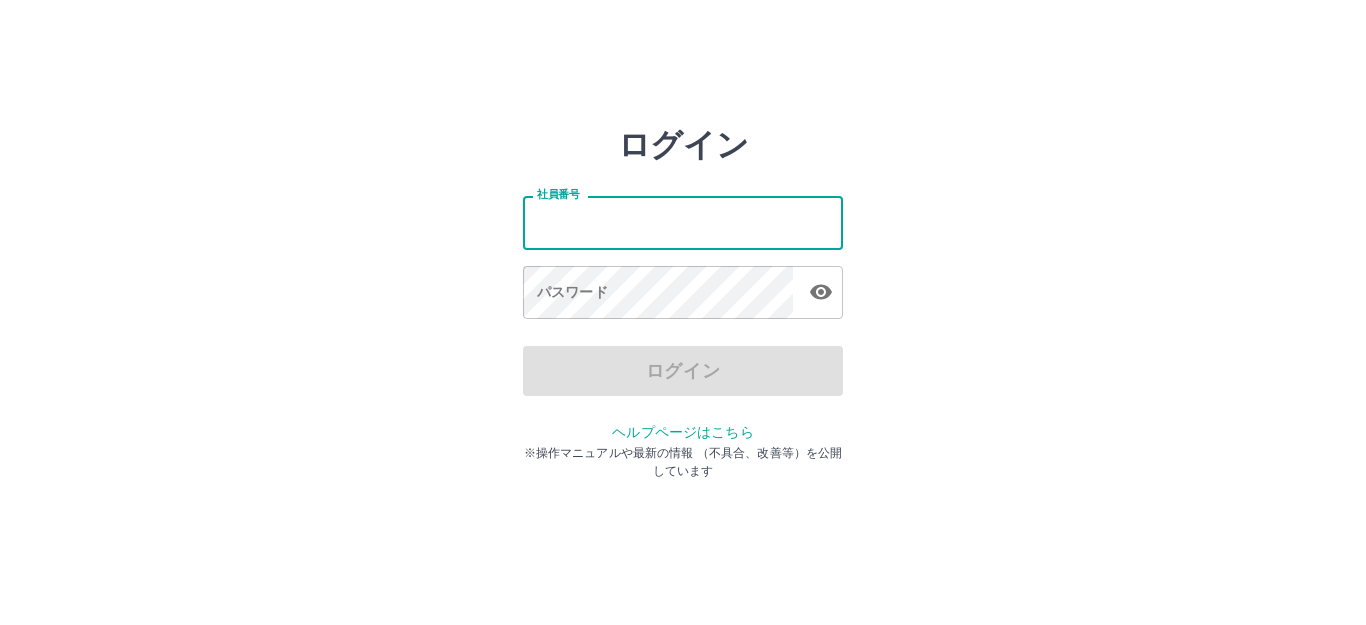 click on "社員番号" at bounding box center [683, 222] 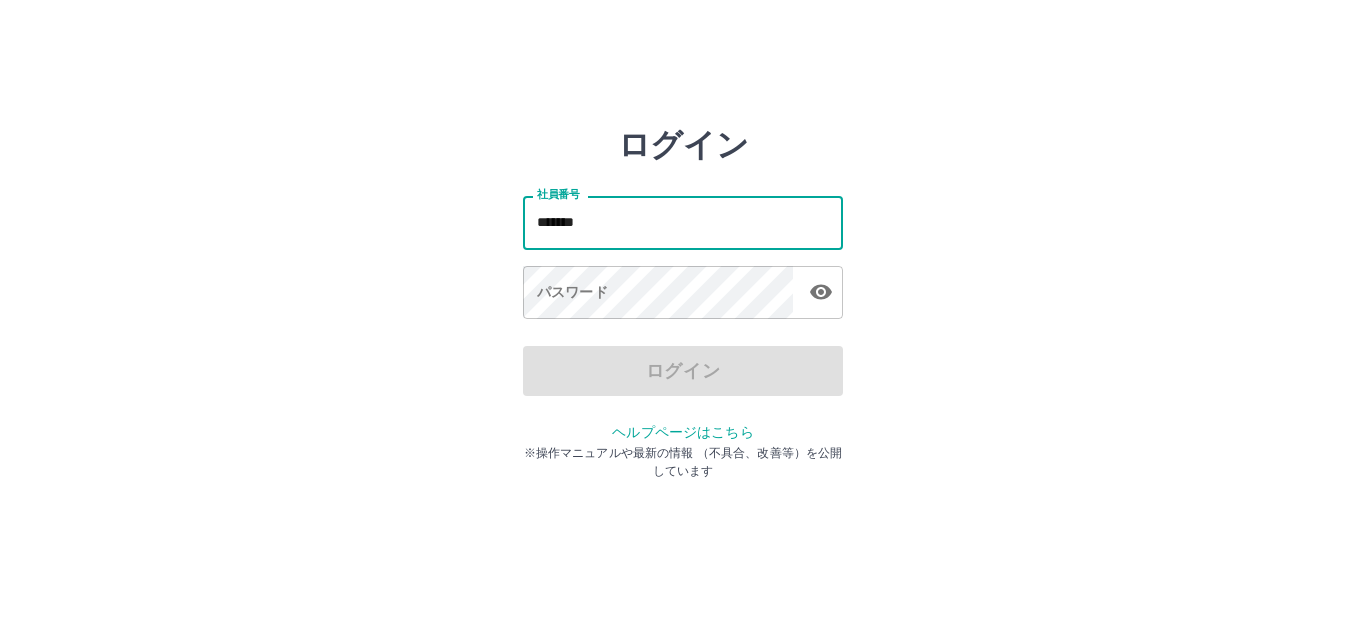 type on "*******" 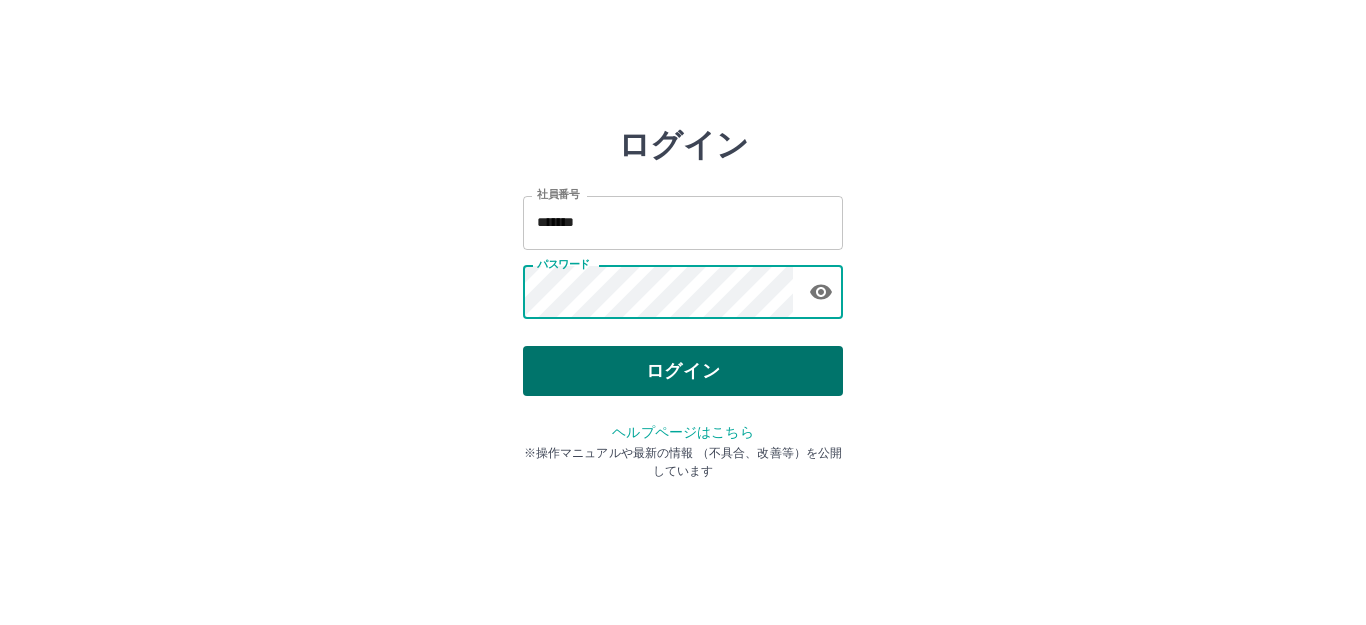 click on "ログイン" at bounding box center [683, 371] 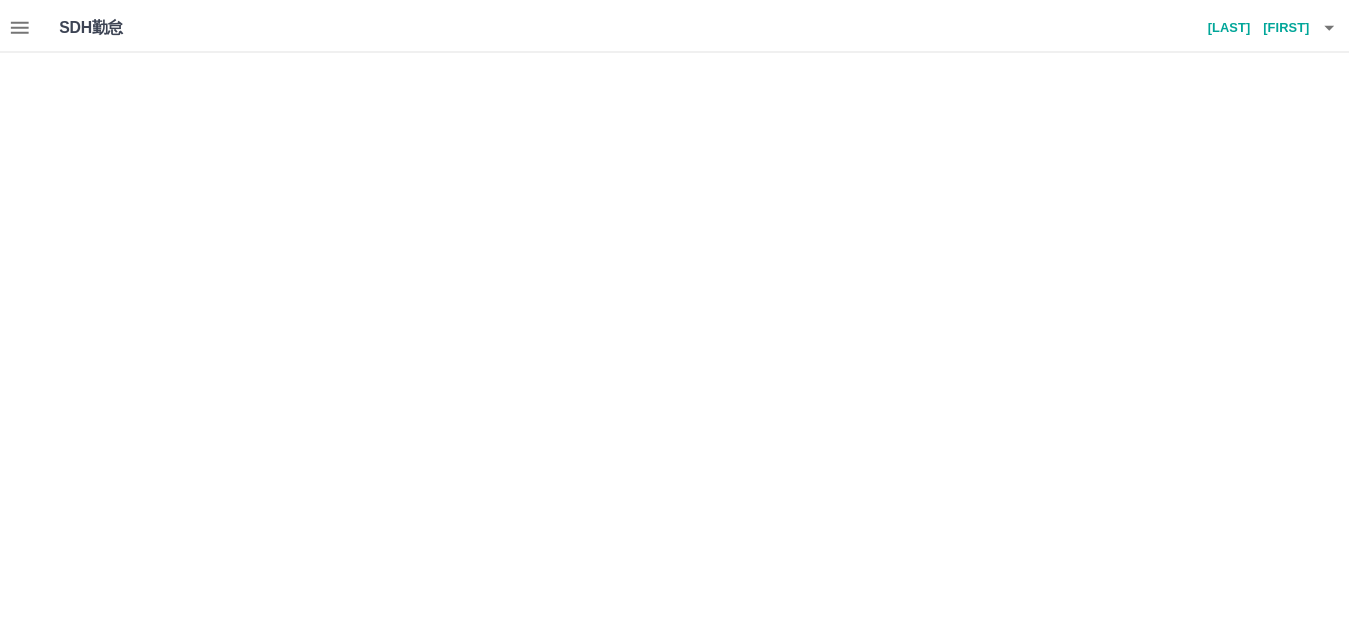 scroll, scrollTop: 0, scrollLeft: 0, axis: both 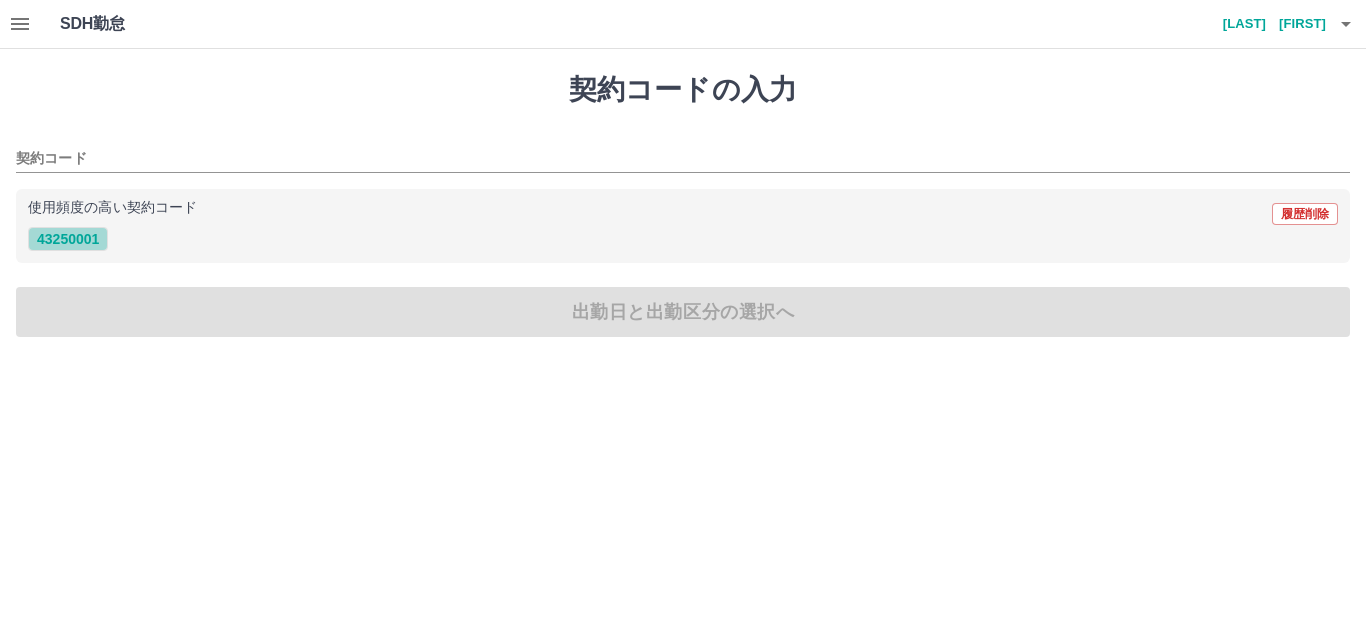 click on "43250001" at bounding box center (68, 239) 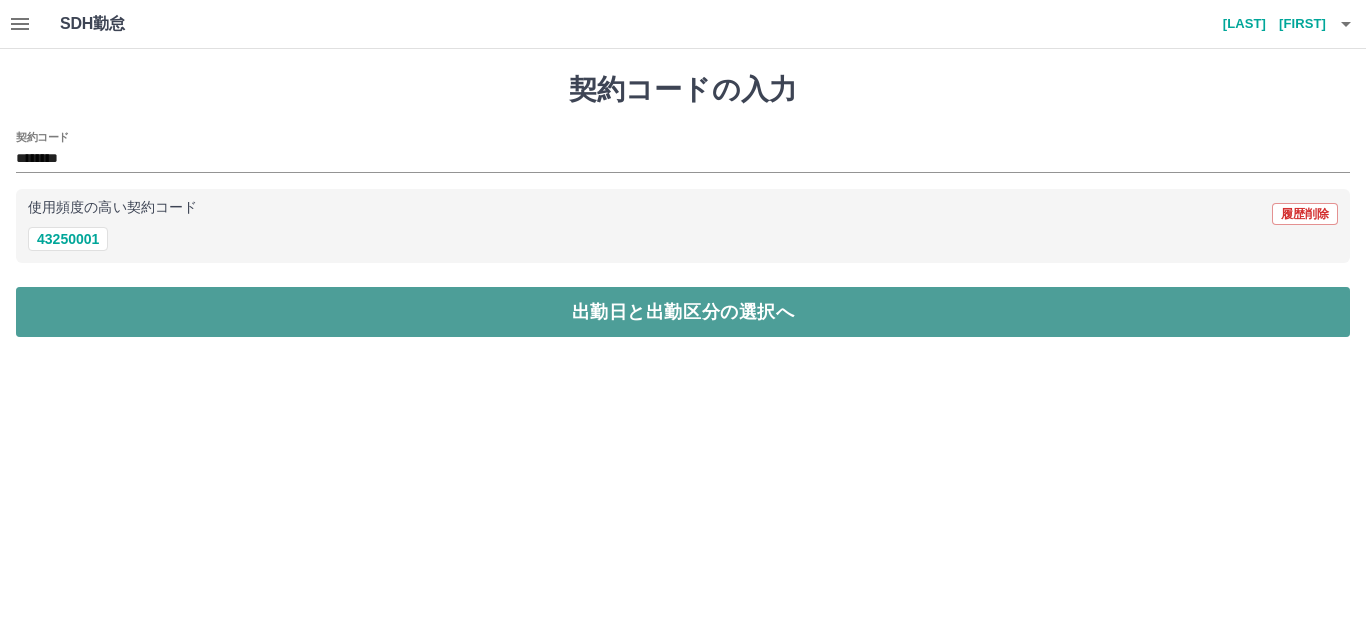 click on "出勤日と出勤区分の選択へ" at bounding box center (683, 312) 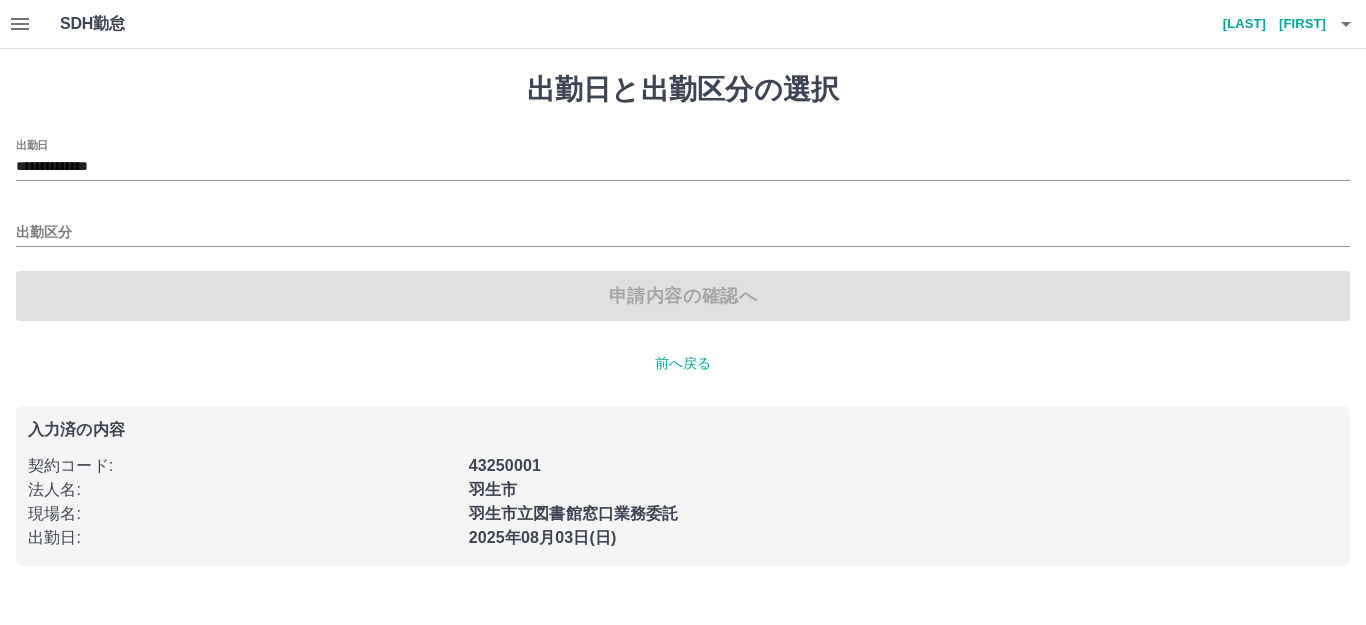 click on "申請内容の確認へ" at bounding box center [683, 296] 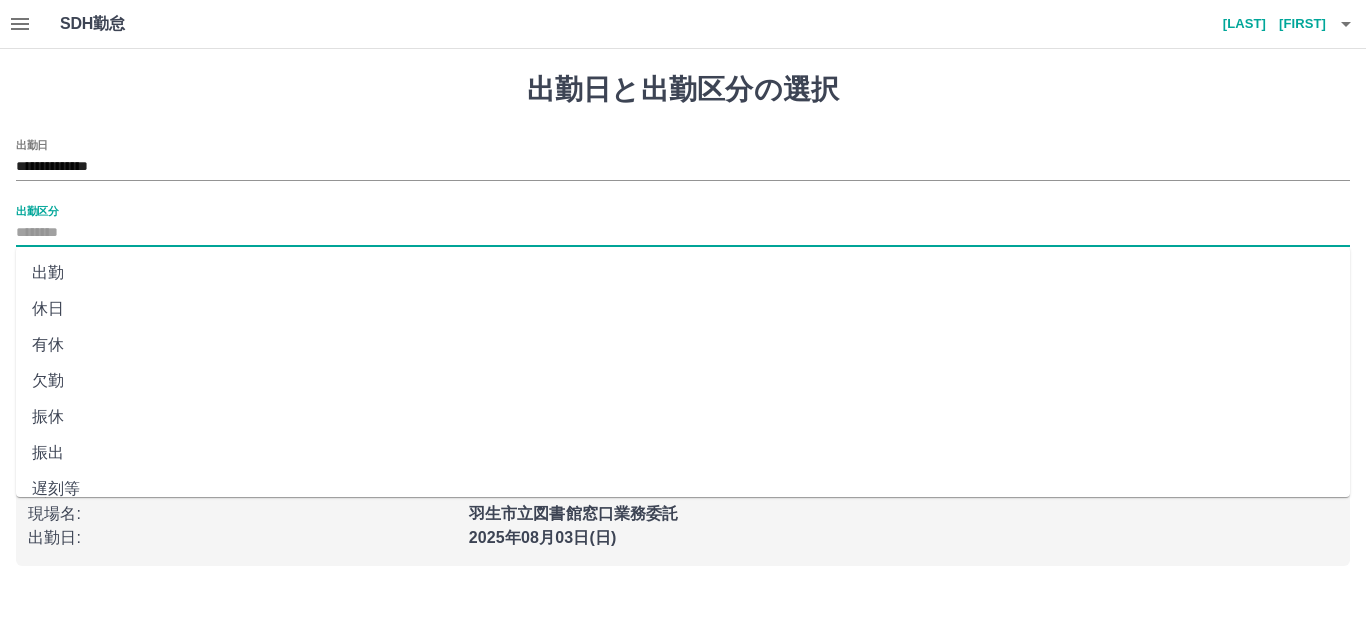 click on "出勤区分" at bounding box center (683, 233) 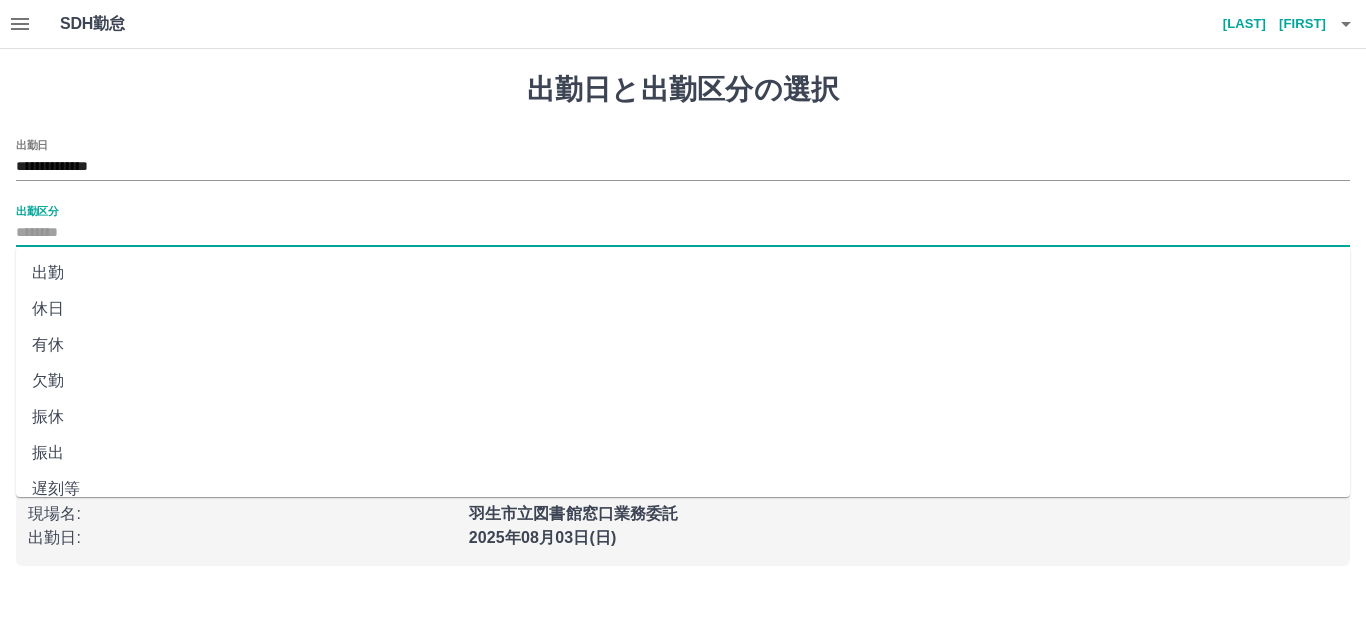 click on "出勤" at bounding box center [683, 273] 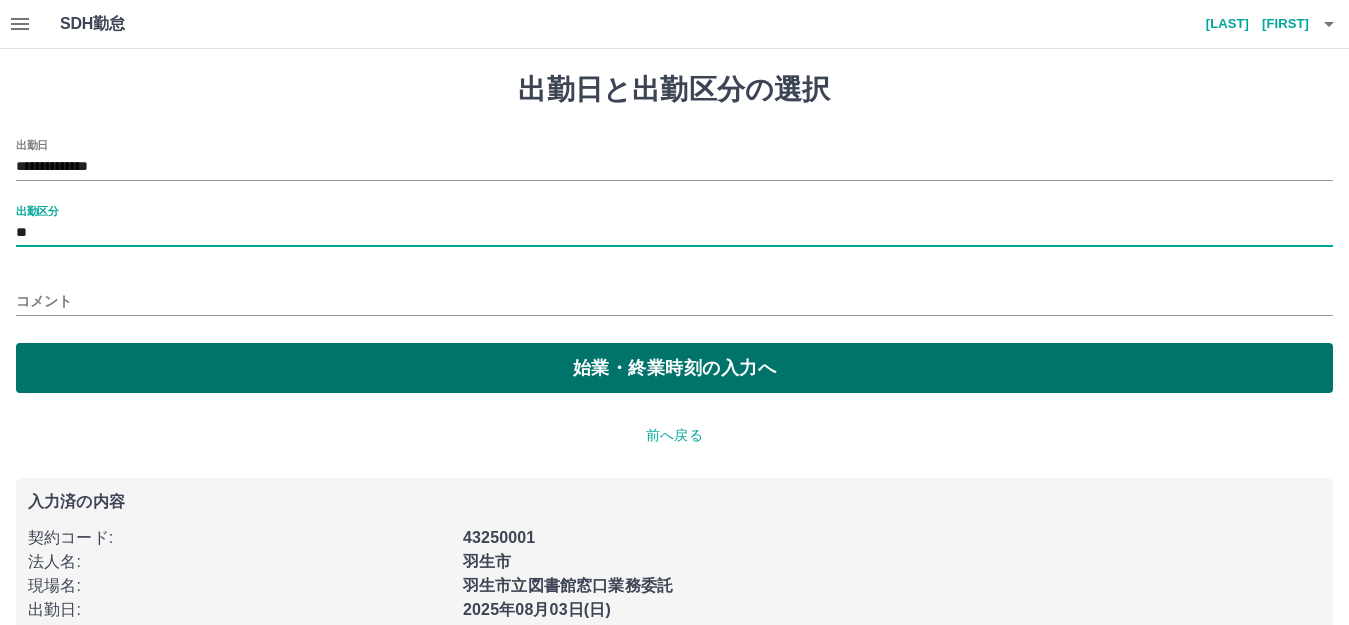 click on "始業・終業時刻の入力へ" at bounding box center (674, 368) 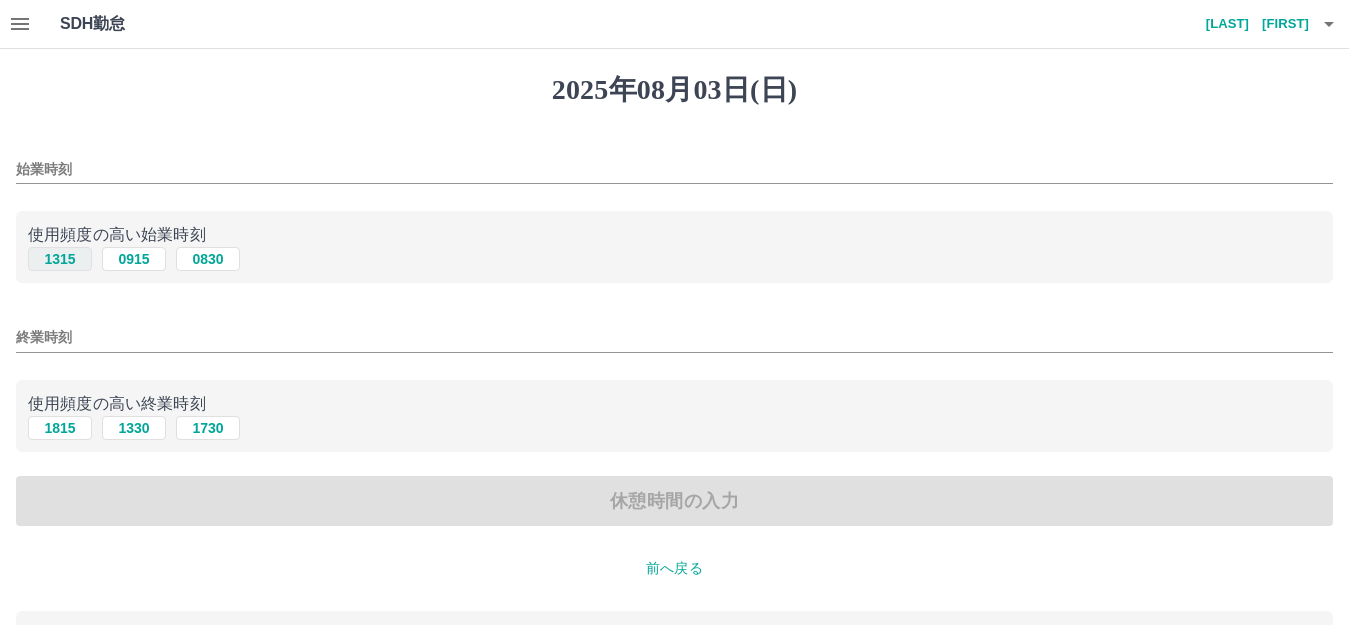 click on "1315" at bounding box center [60, 259] 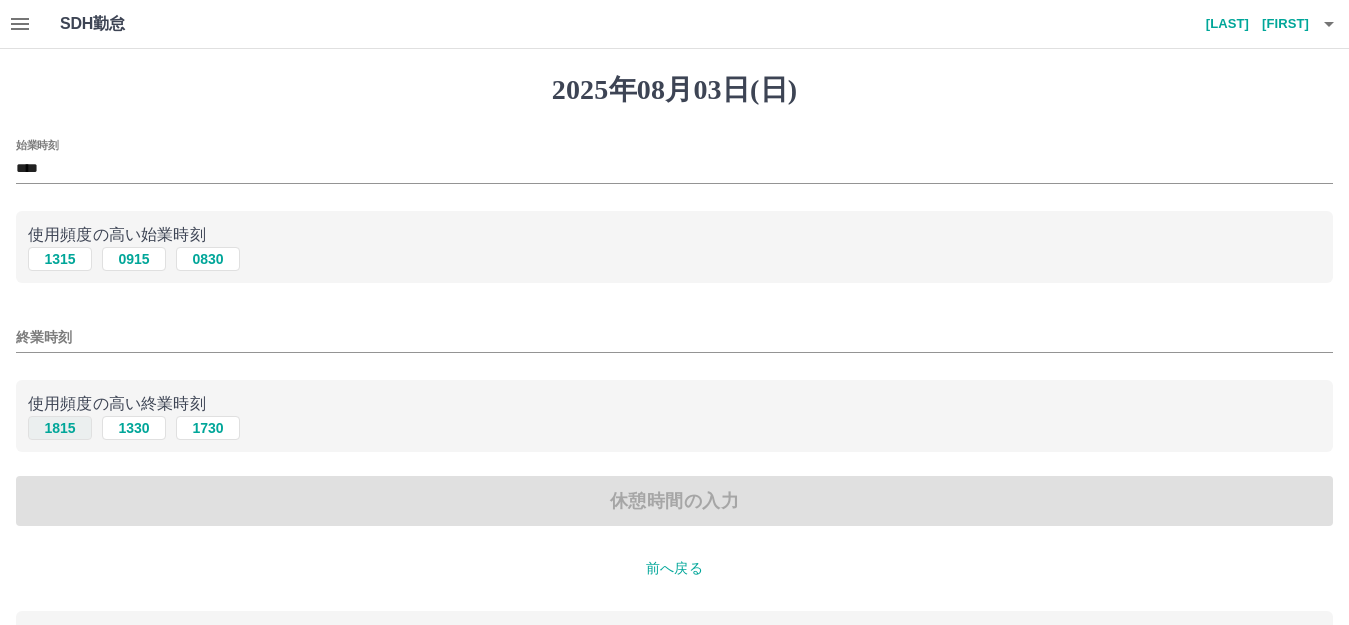 click on "1815" at bounding box center [60, 428] 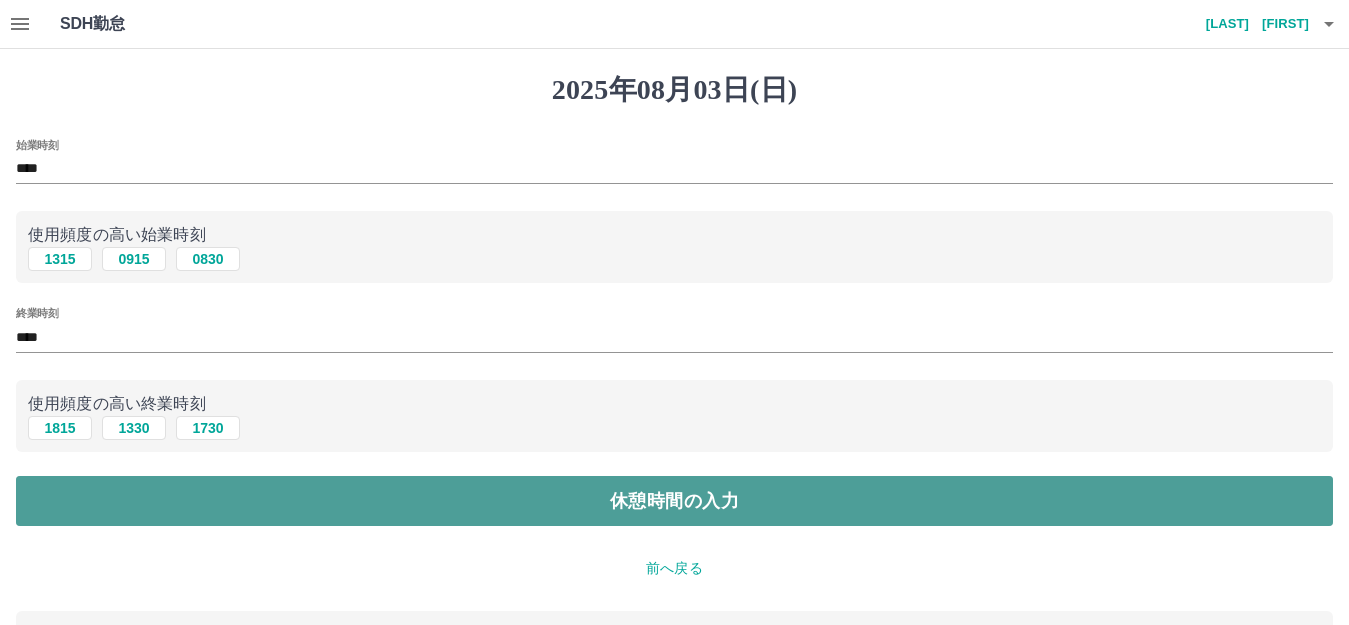 click on "休憩時間の入力" at bounding box center [674, 501] 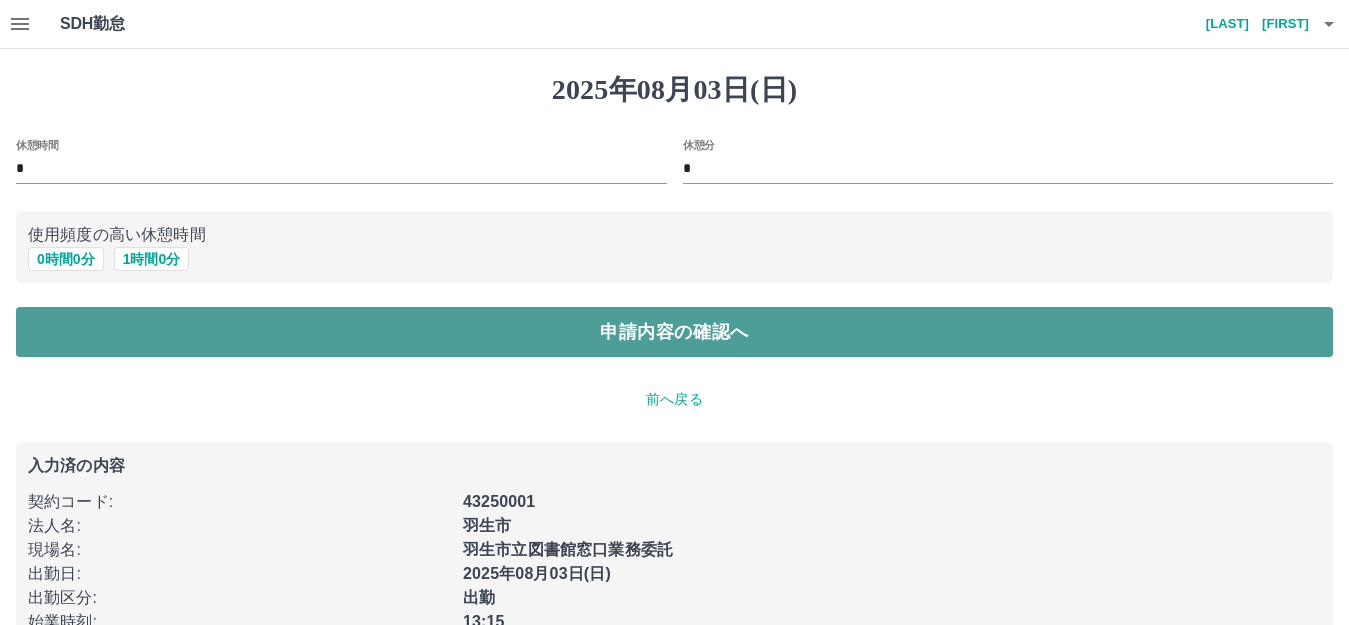 click on "申請内容の確認へ" at bounding box center [674, 332] 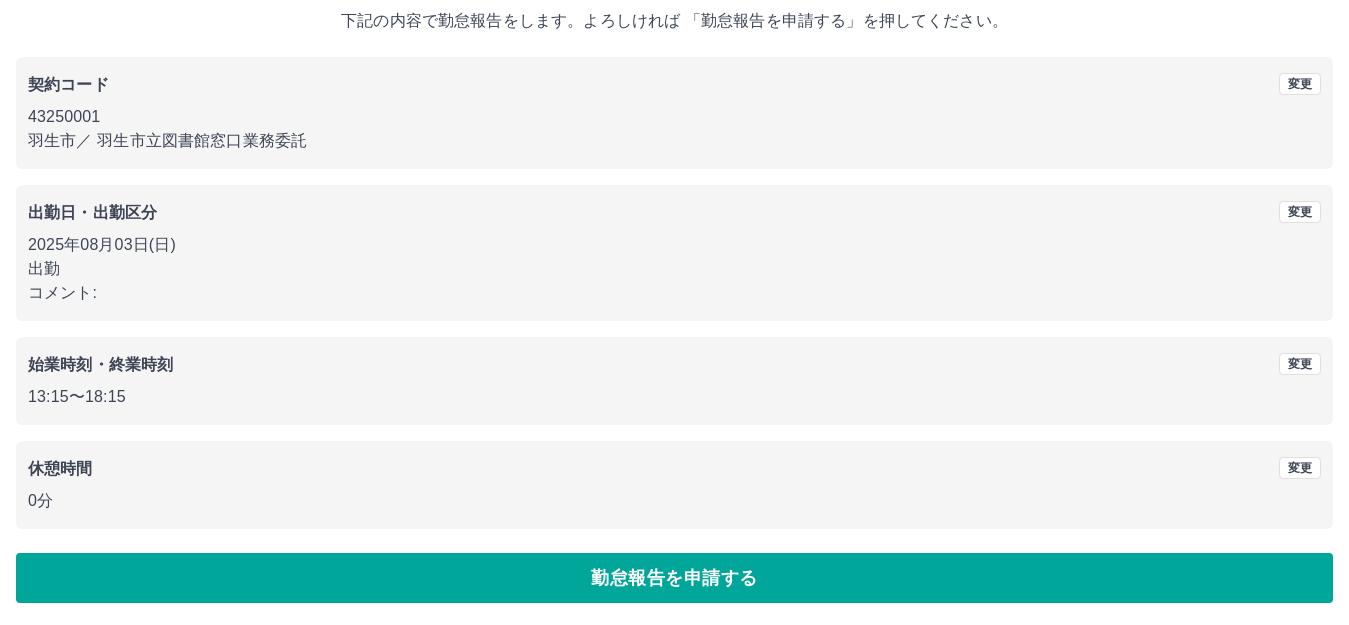 scroll, scrollTop: 124, scrollLeft: 0, axis: vertical 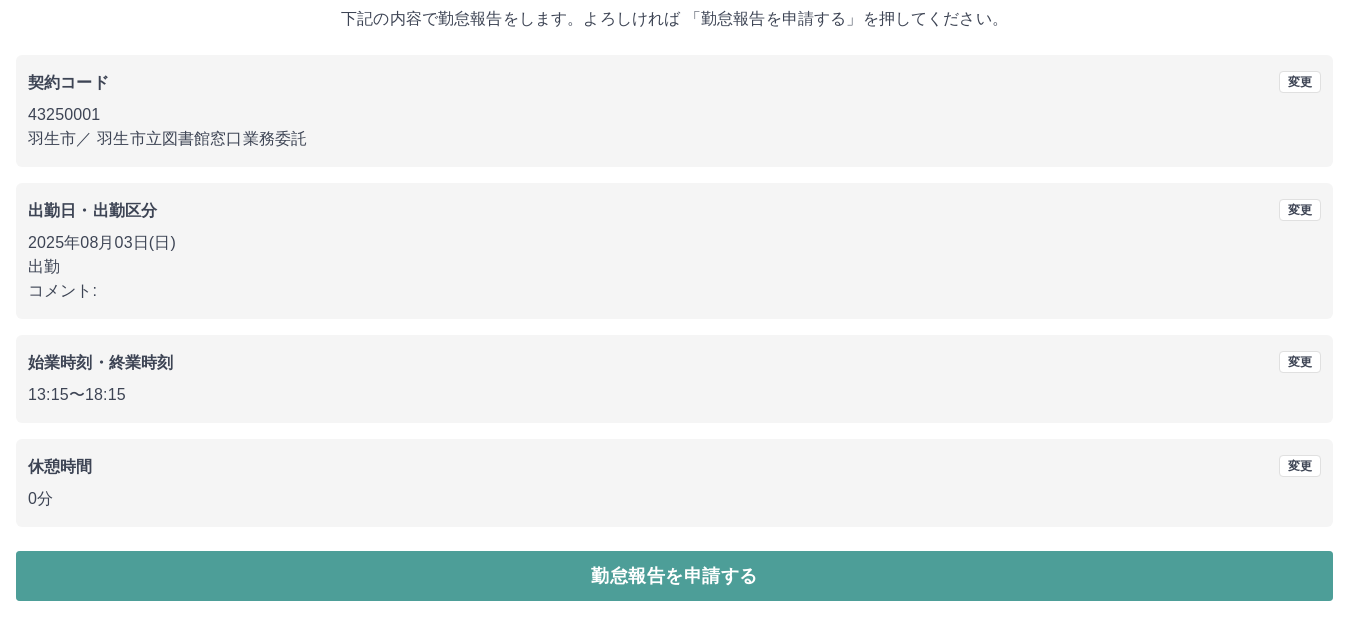 click on "勤怠報告を申請する" at bounding box center [674, 576] 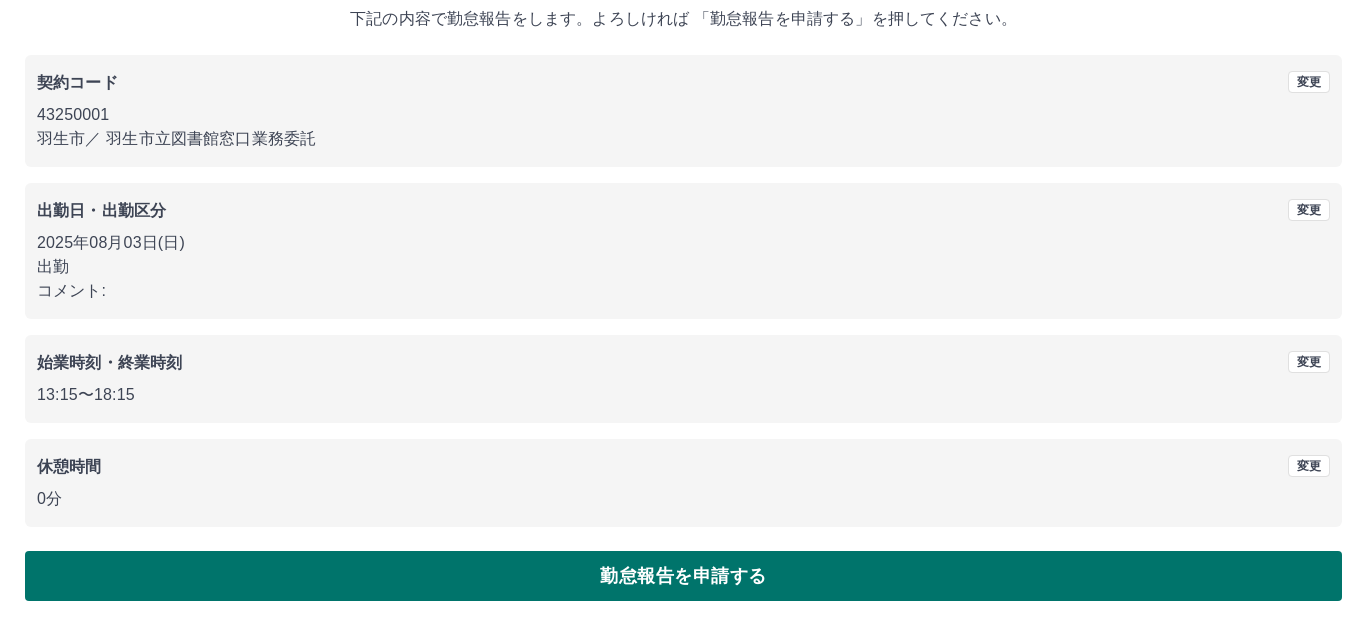 scroll, scrollTop: 0, scrollLeft: 0, axis: both 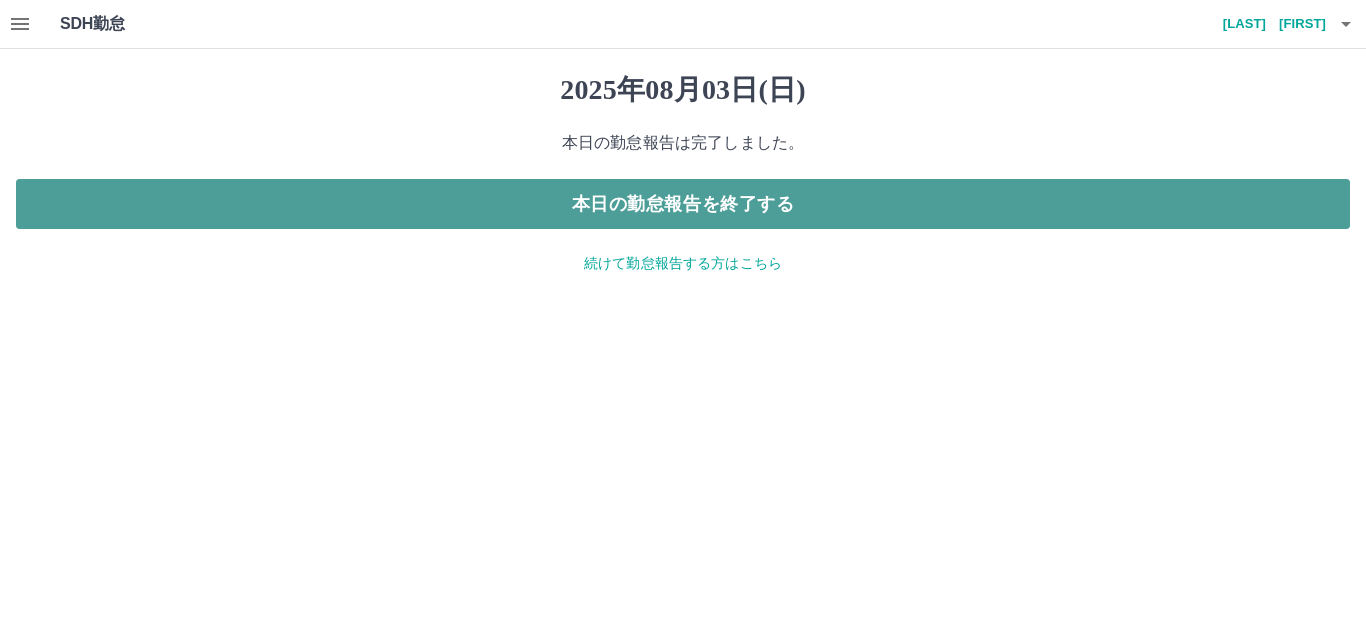 click on "本日の勤怠報告を終了する" at bounding box center [683, 204] 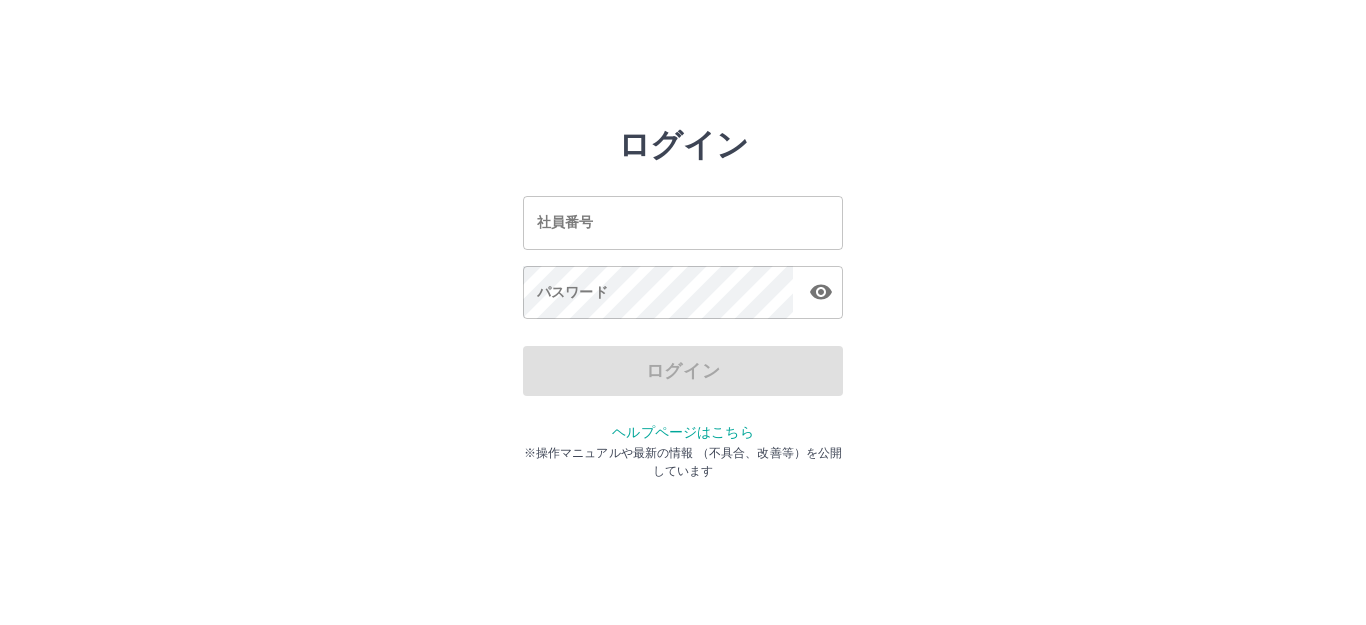 scroll, scrollTop: 0, scrollLeft: 0, axis: both 